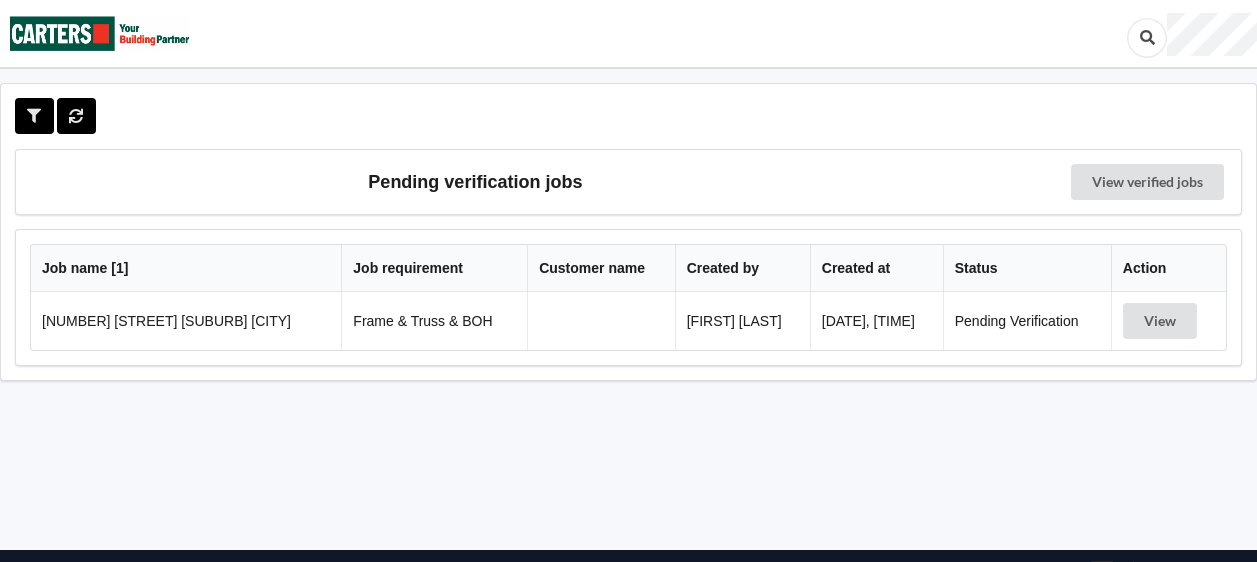 scroll, scrollTop: 0, scrollLeft: 0, axis: both 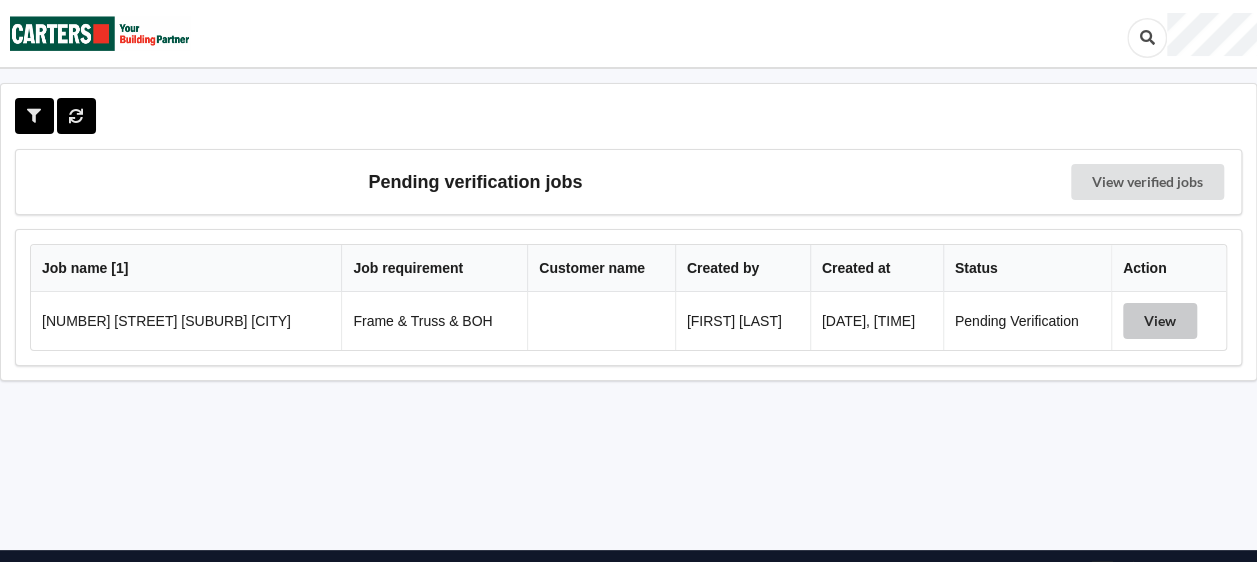 click on "View" at bounding box center (1160, 321) 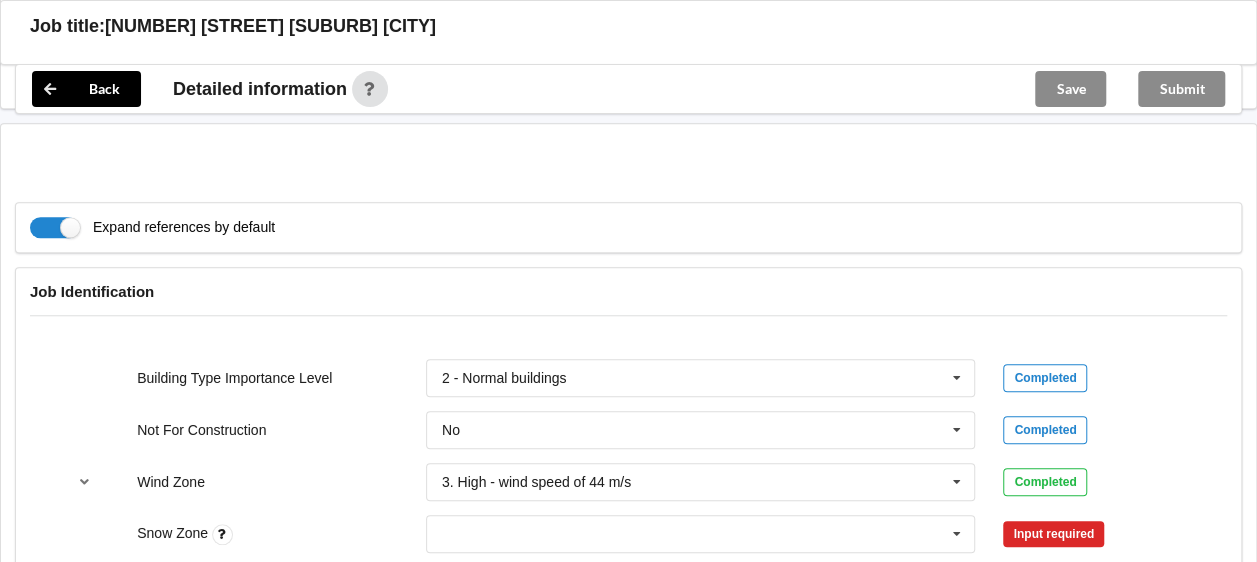 scroll, scrollTop: 900, scrollLeft: 0, axis: vertical 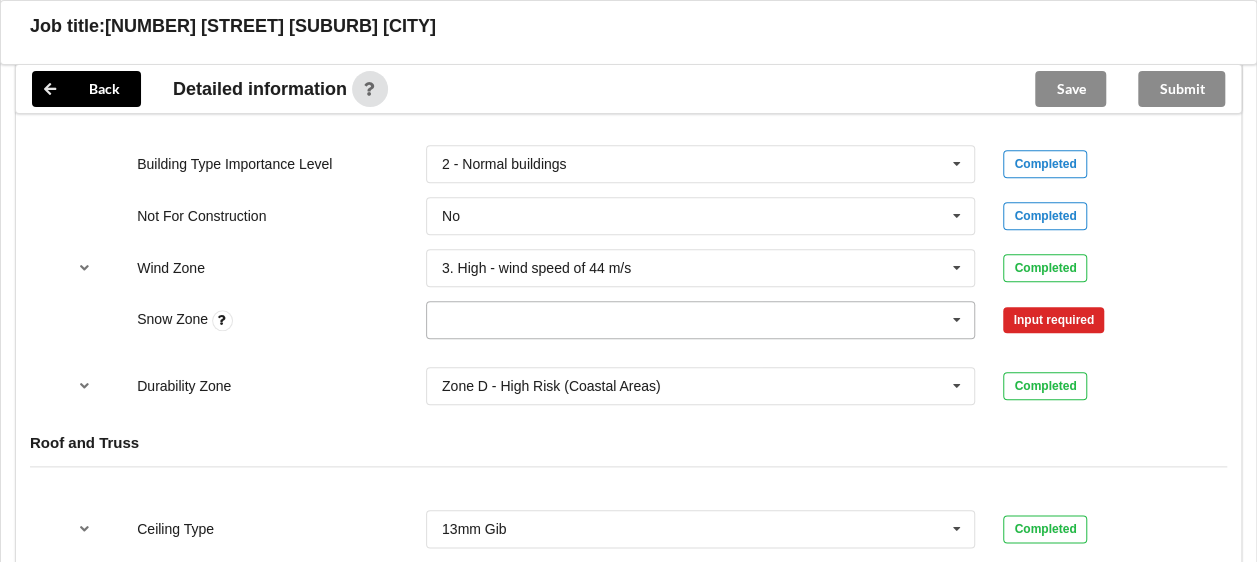 click at bounding box center [957, 320] 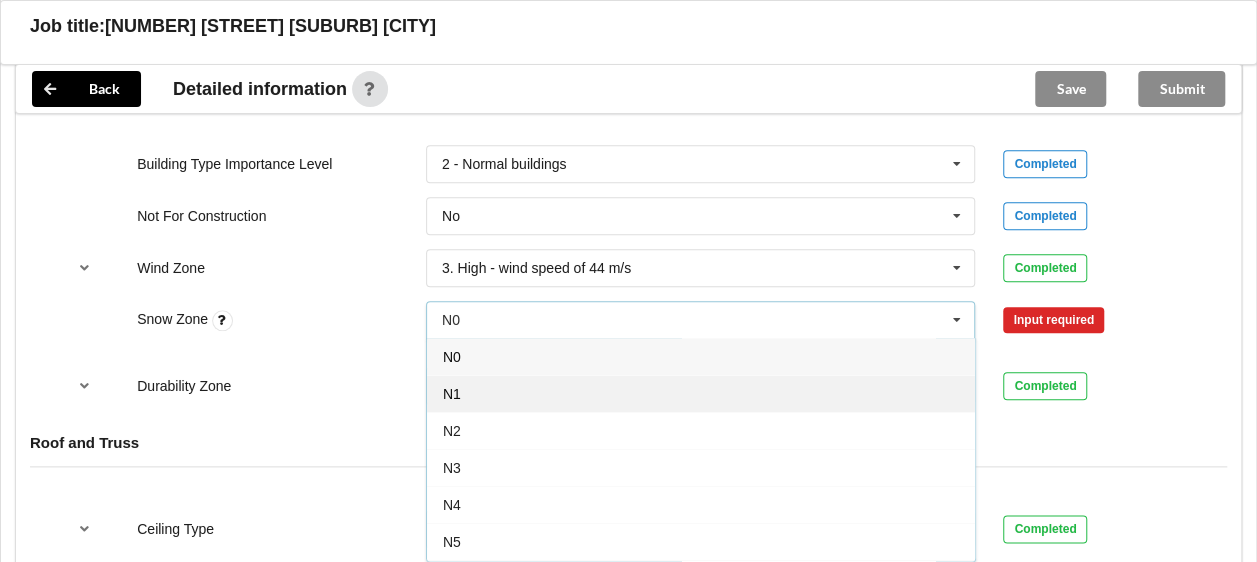 click on "N1" at bounding box center (701, 393) 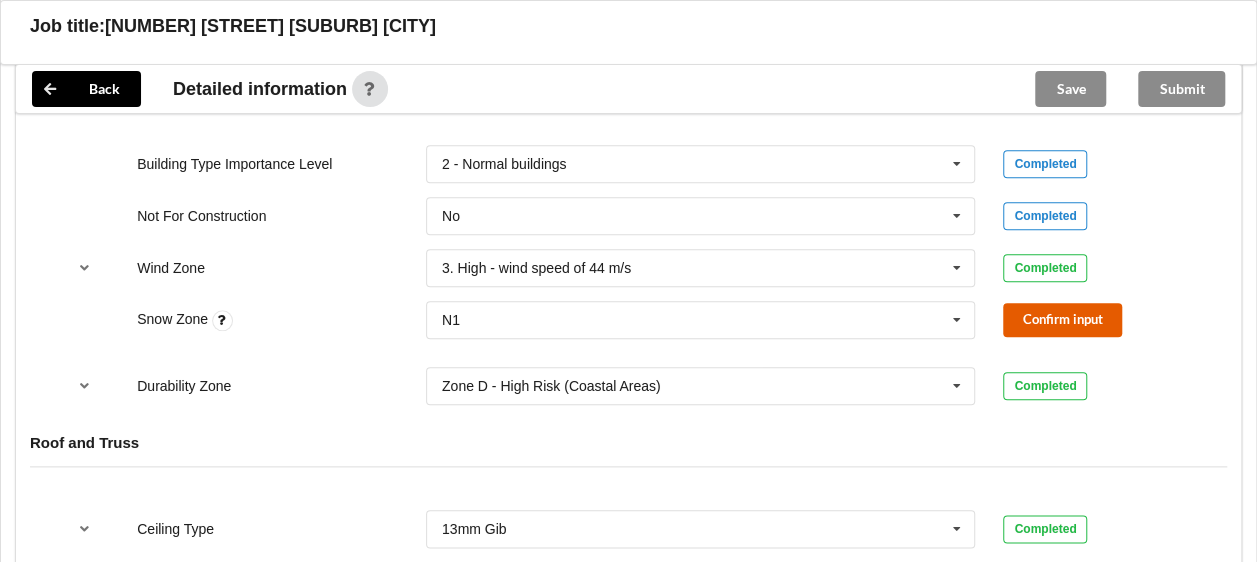 click on "Confirm input" at bounding box center [1062, 319] 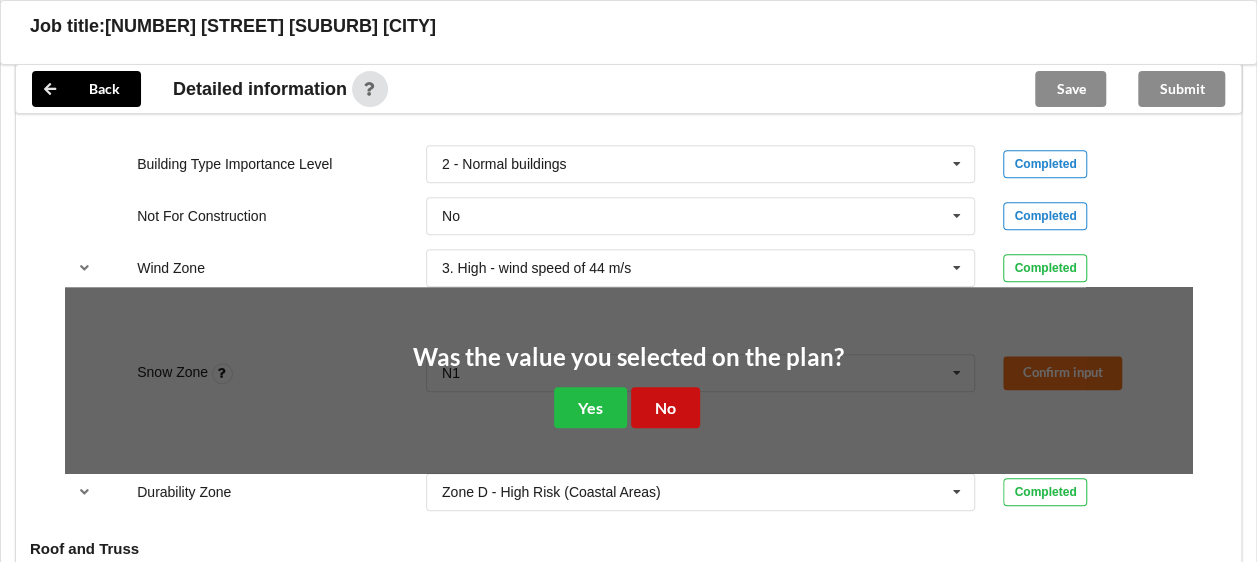 click on "No" at bounding box center [665, 407] 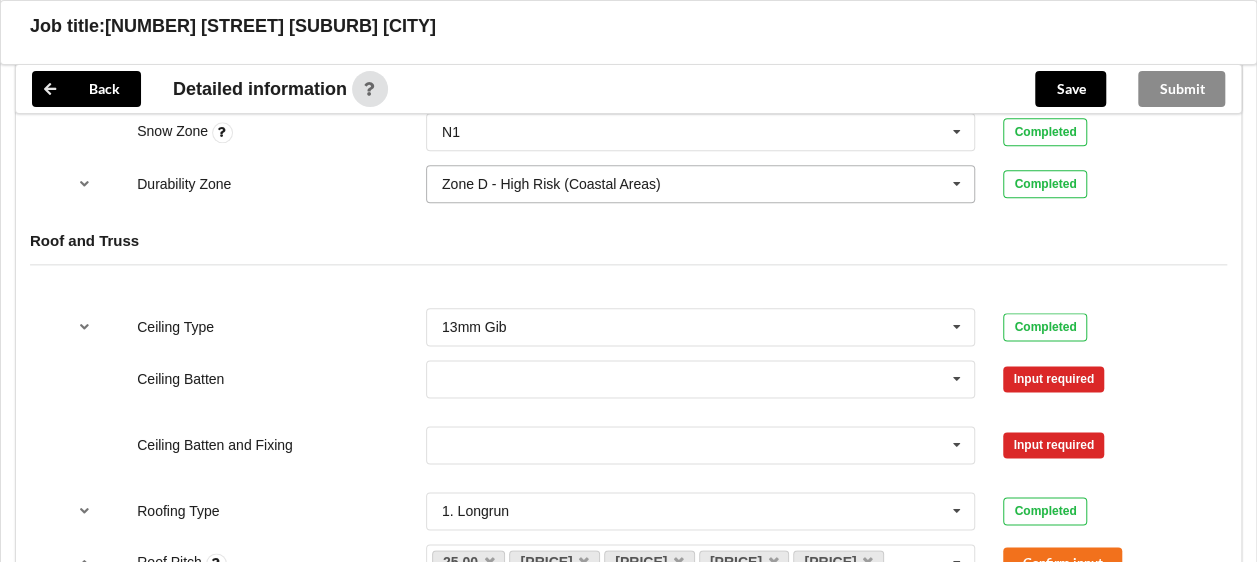scroll, scrollTop: 1100, scrollLeft: 0, axis: vertical 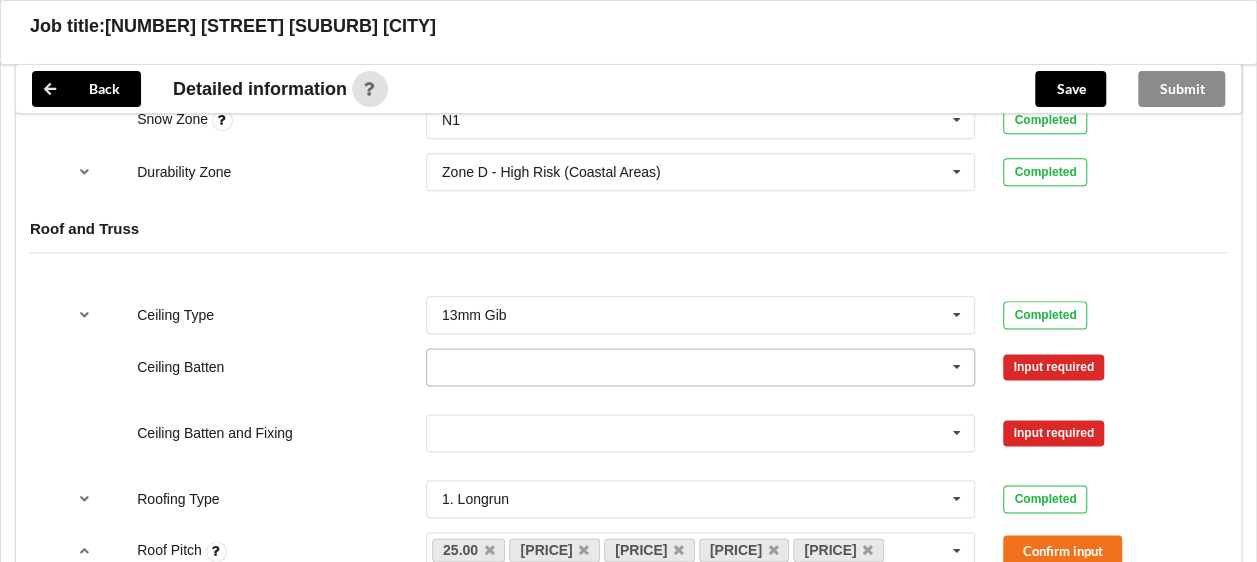 click at bounding box center (957, 367) 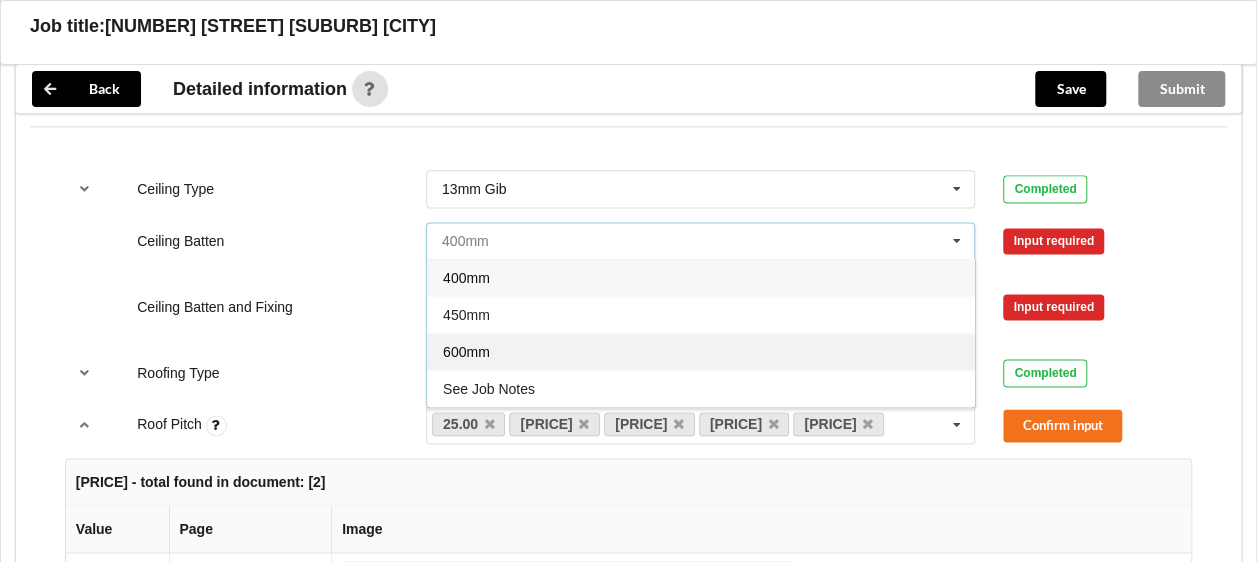 scroll, scrollTop: 1200, scrollLeft: 0, axis: vertical 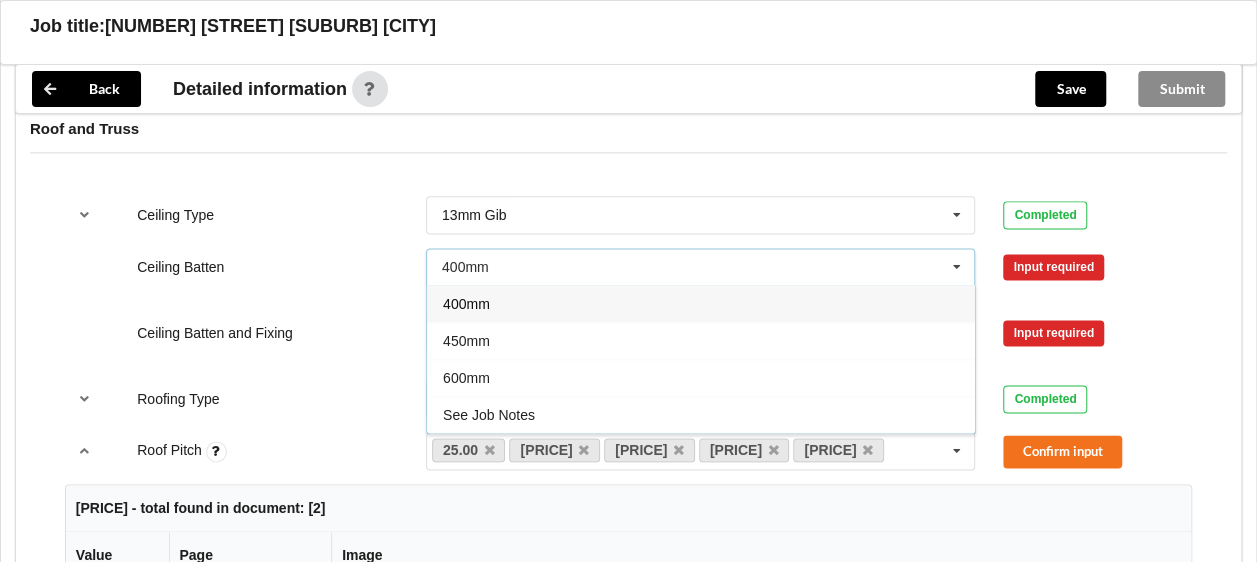 click on "600mm" at bounding box center [701, 377] 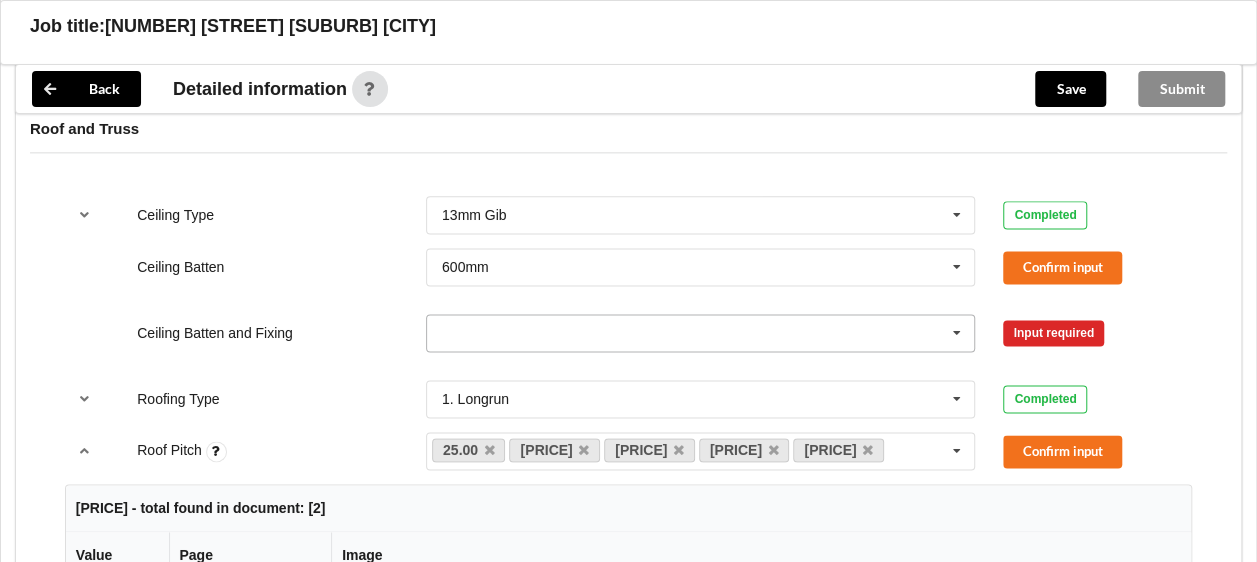 click at bounding box center (957, 333) 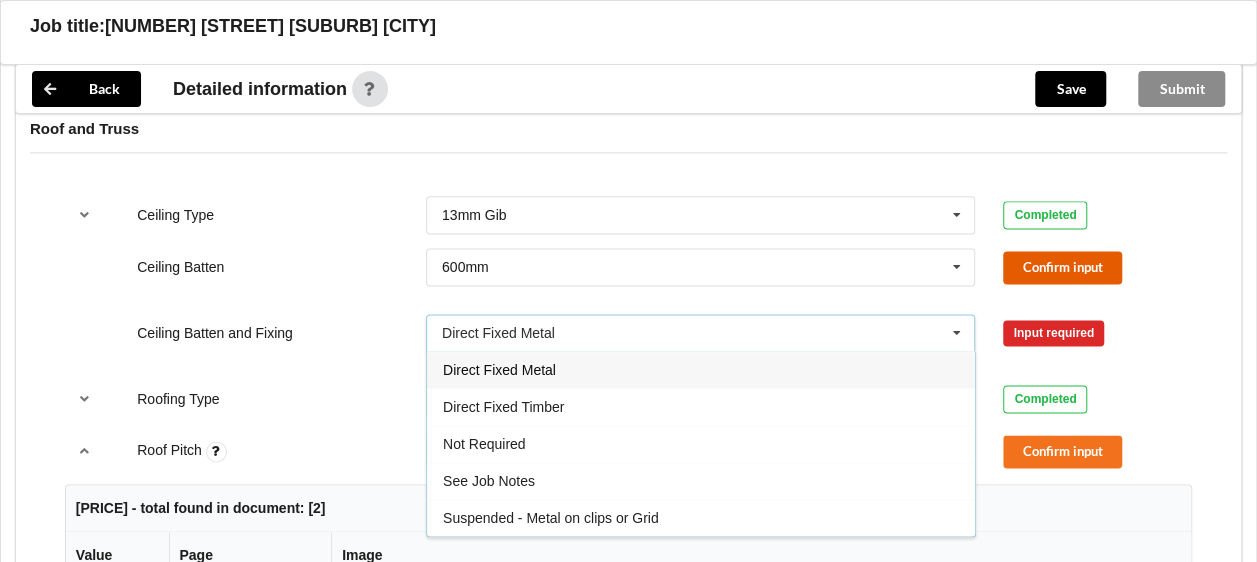 click on "Confirm input" at bounding box center [1062, 267] 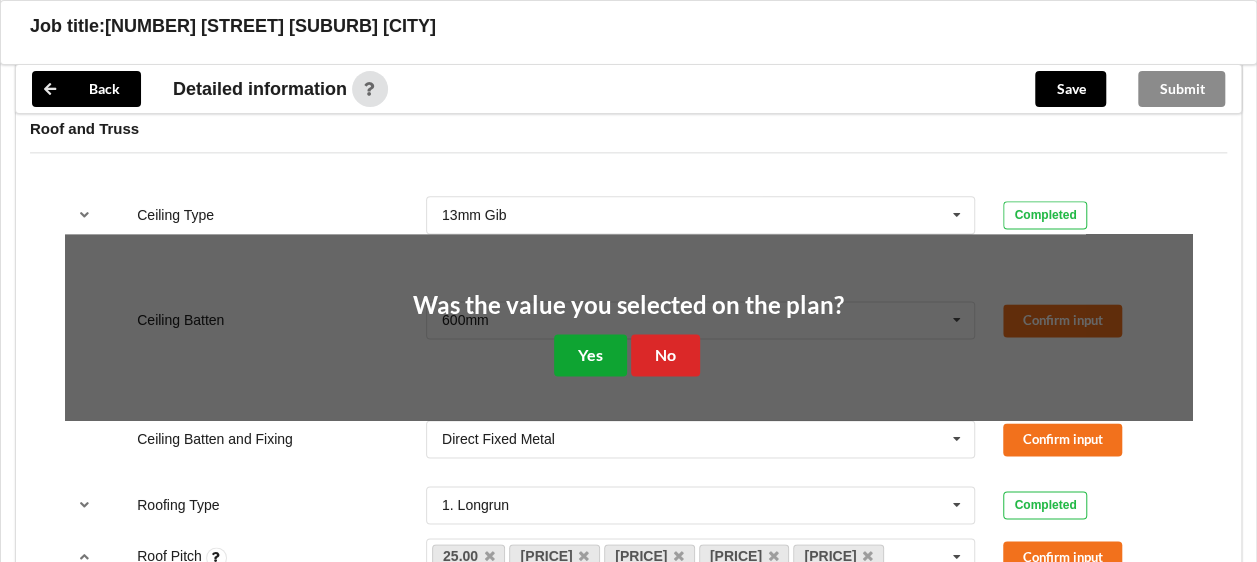 click on "Yes" at bounding box center (590, 354) 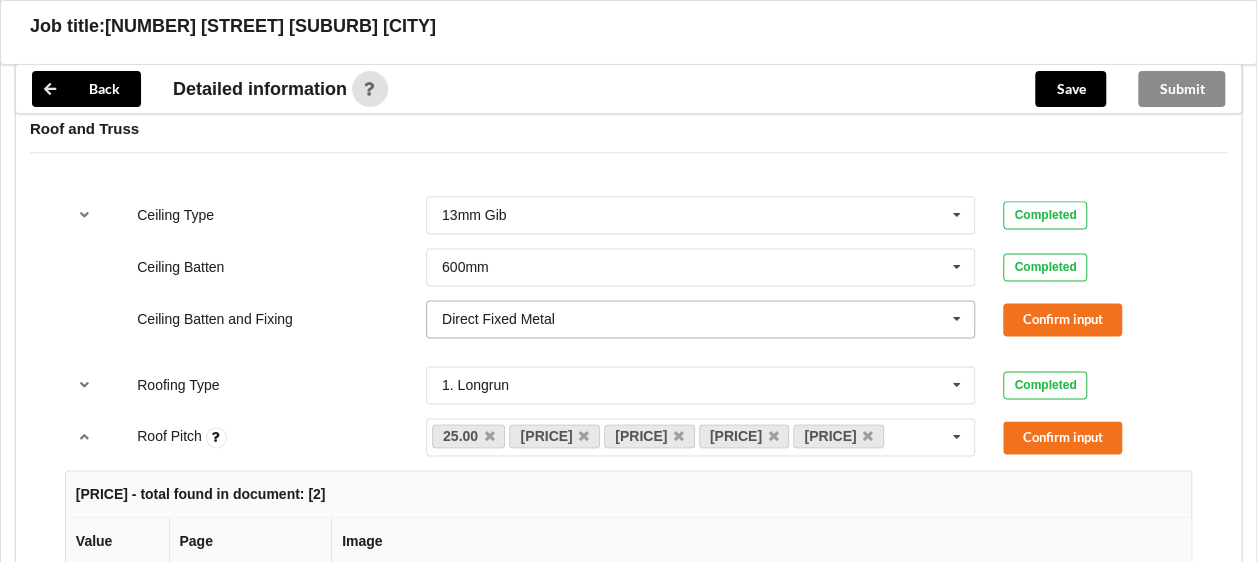 click at bounding box center [957, 319] 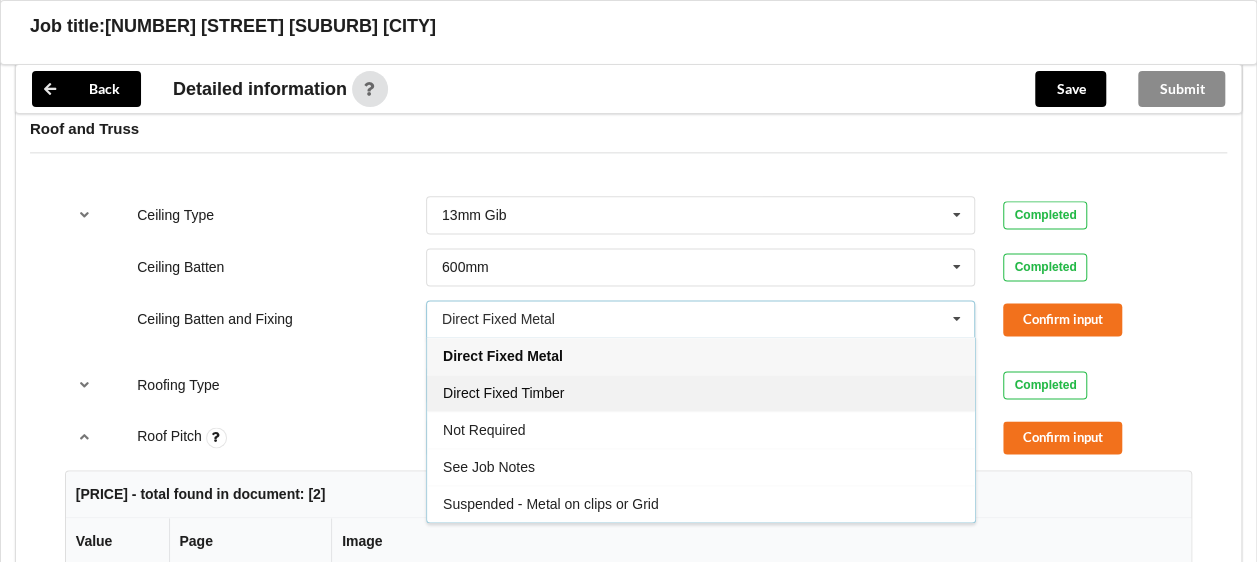 click on "Direct Fixed Timber" at bounding box center [503, 393] 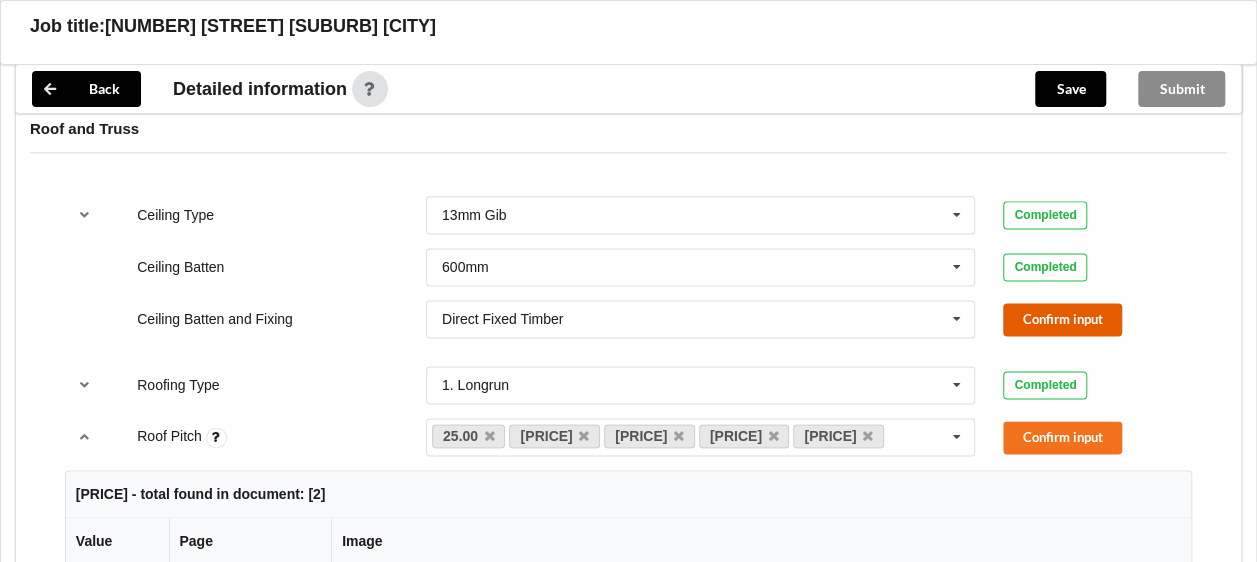 click on "Confirm input" at bounding box center (1062, 319) 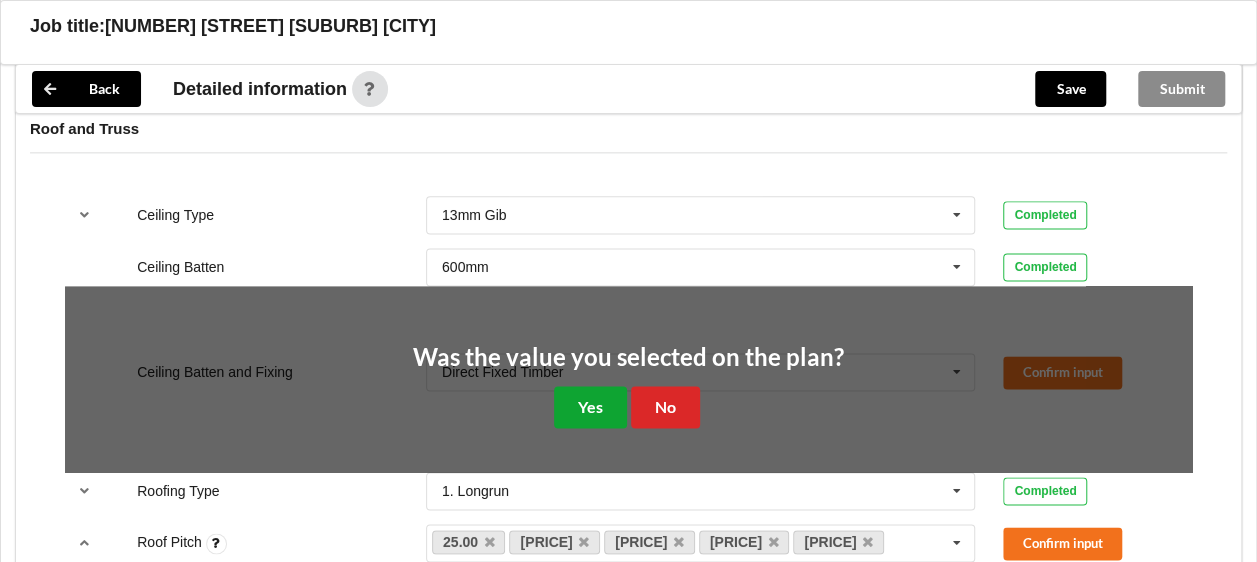 click on "Yes" at bounding box center [590, 406] 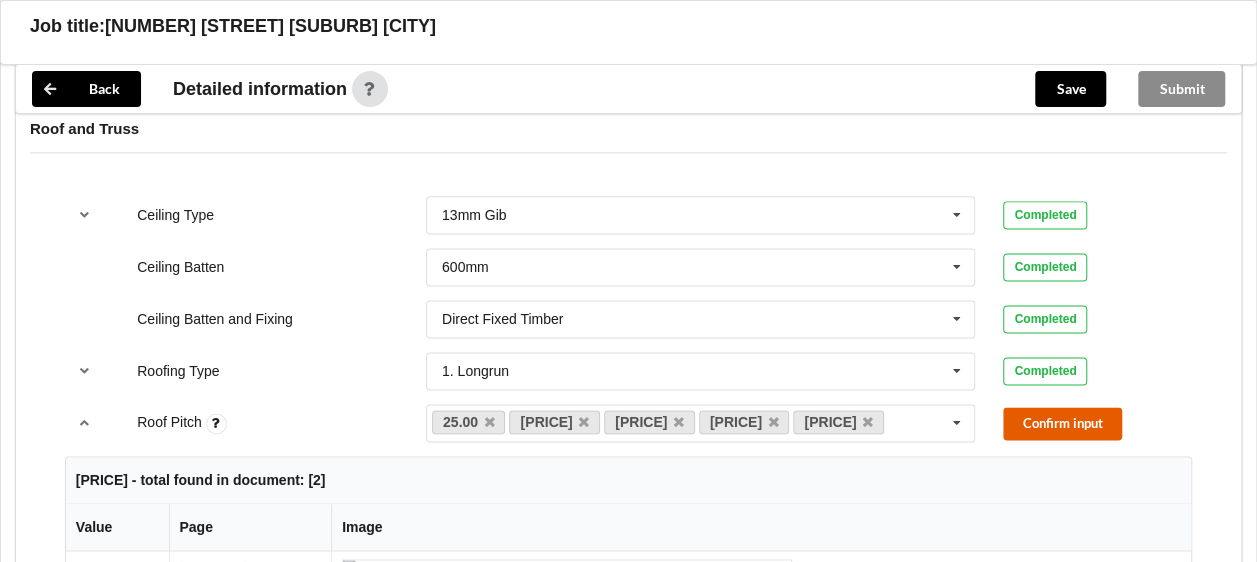 click on "Confirm input" at bounding box center [1062, 423] 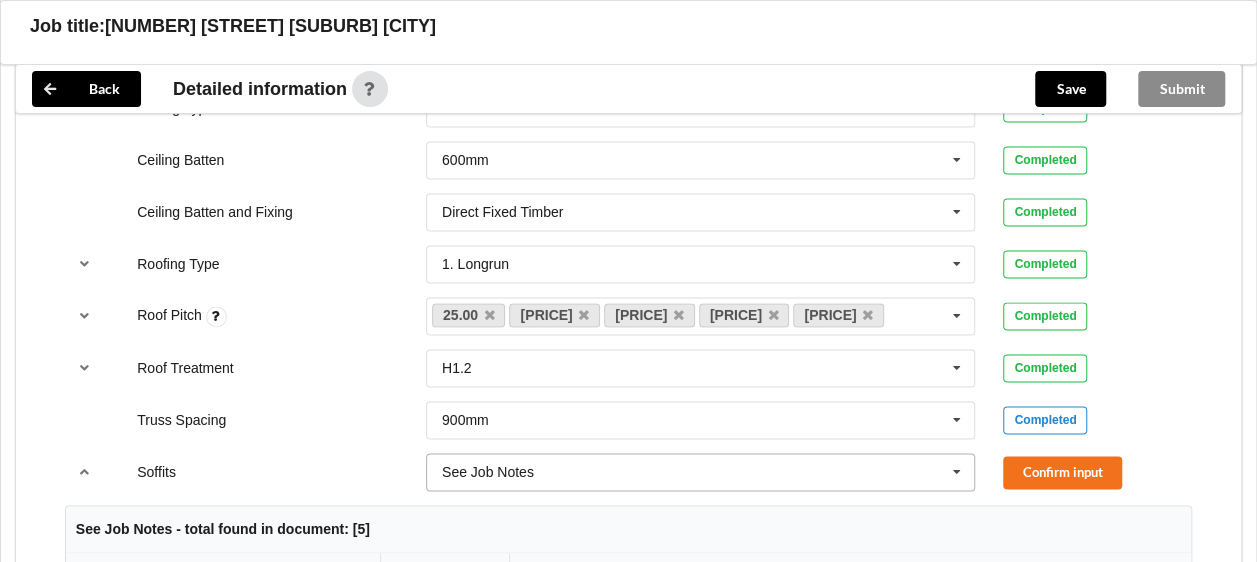 scroll, scrollTop: 1400, scrollLeft: 0, axis: vertical 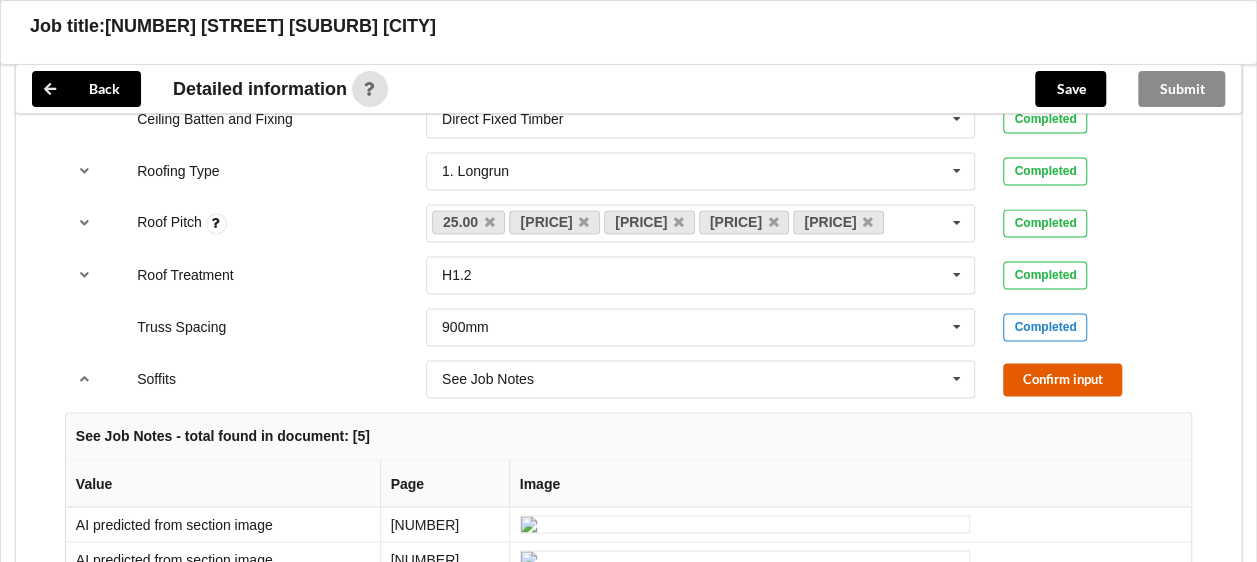 click on "Confirm input" at bounding box center [1062, 379] 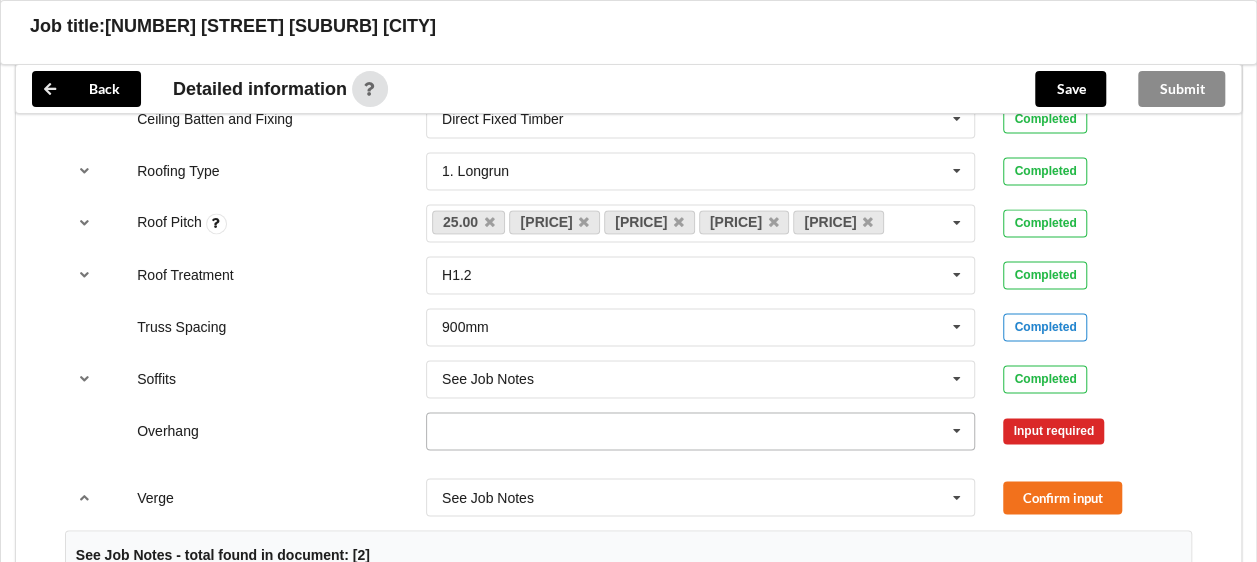 click at bounding box center [957, 431] 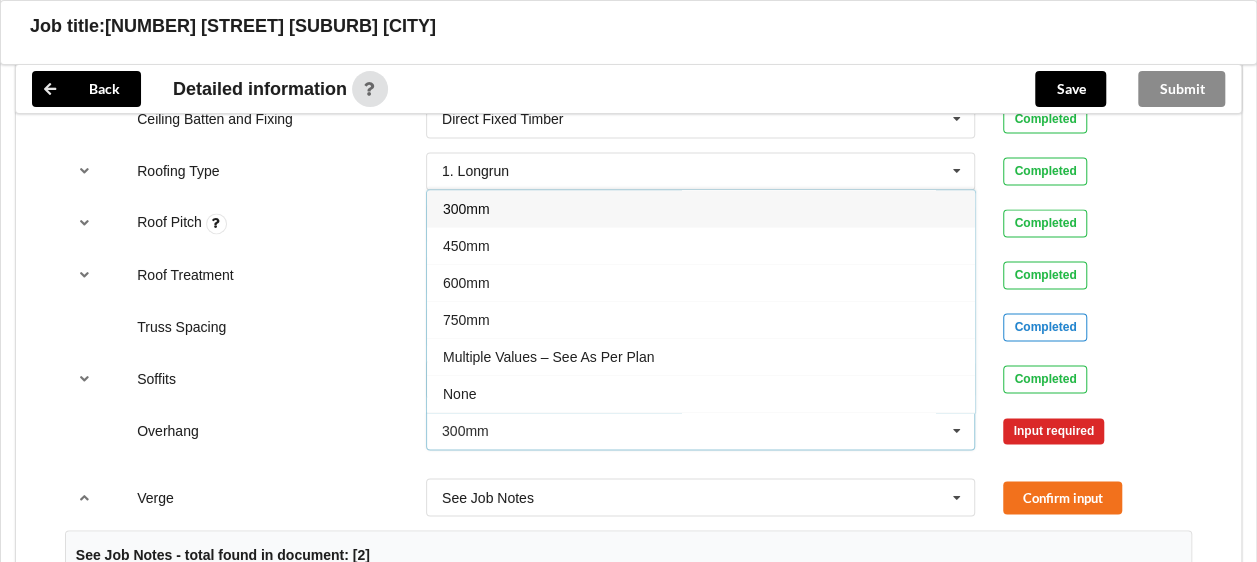 click on "Multiple Values – See As Per Plan" at bounding box center (701, 356) 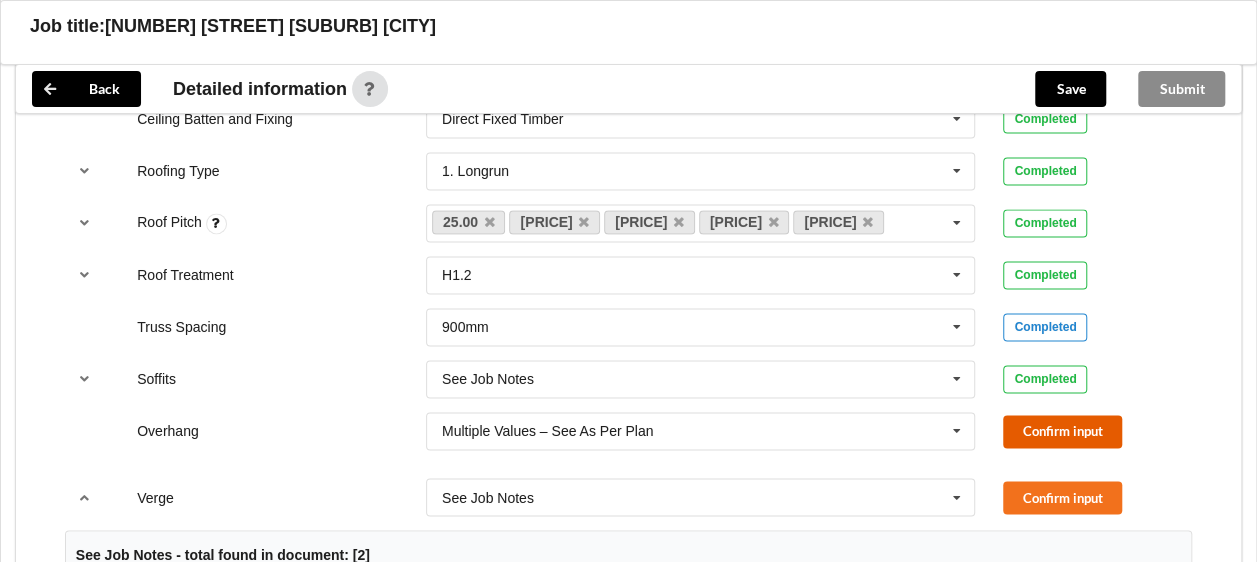 click on "Confirm input" at bounding box center [1062, 431] 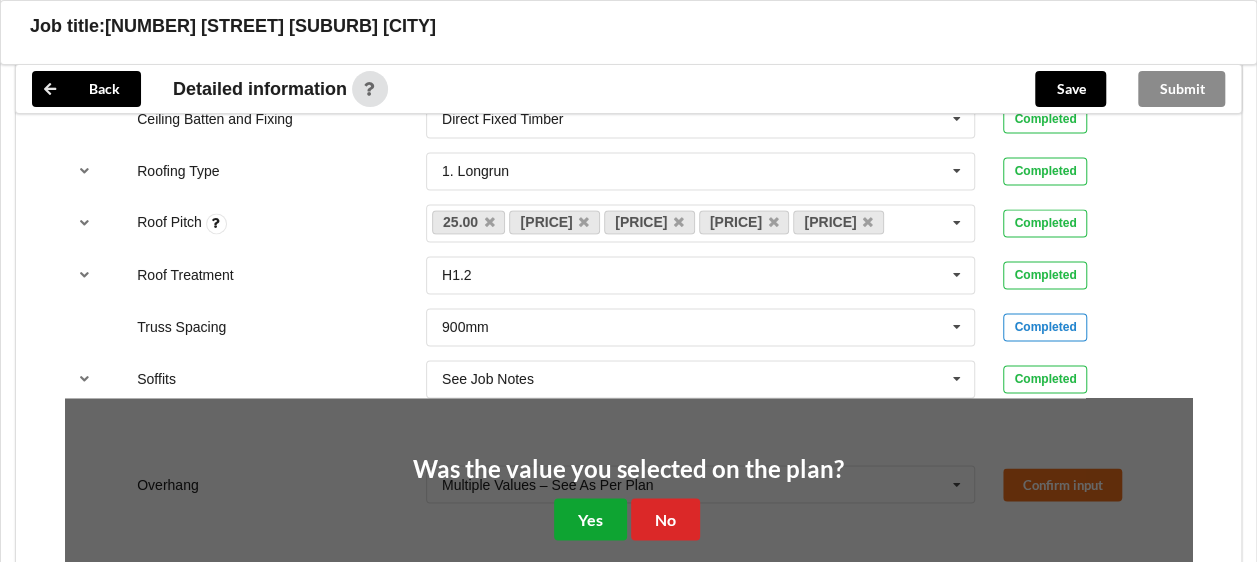 click on "Yes" at bounding box center [590, 518] 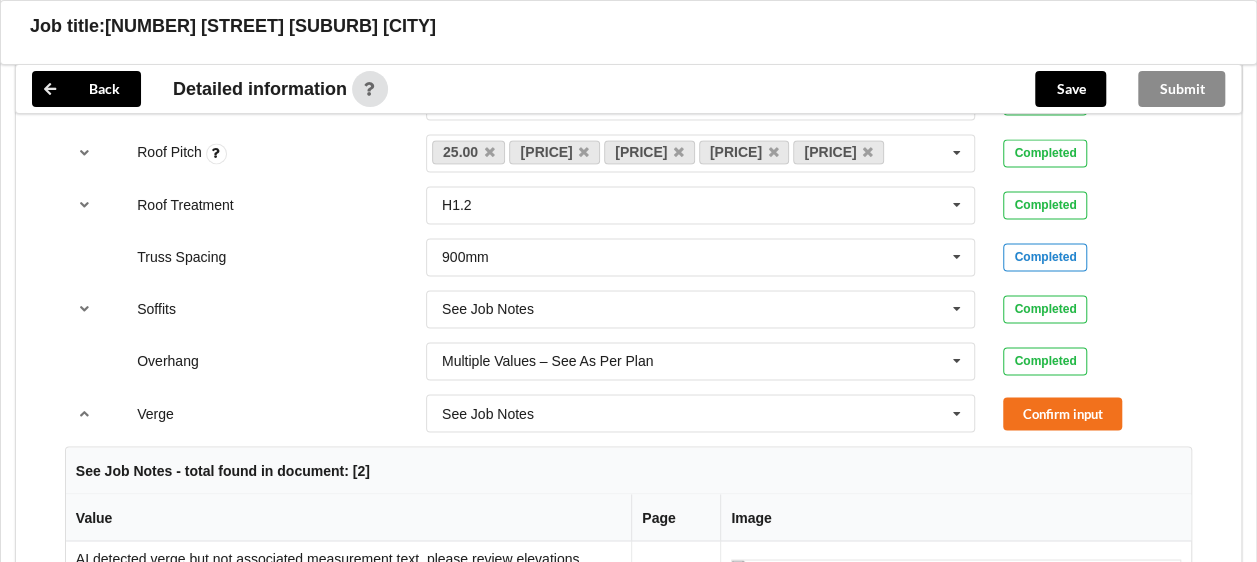 scroll, scrollTop: 1600, scrollLeft: 0, axis: vertical 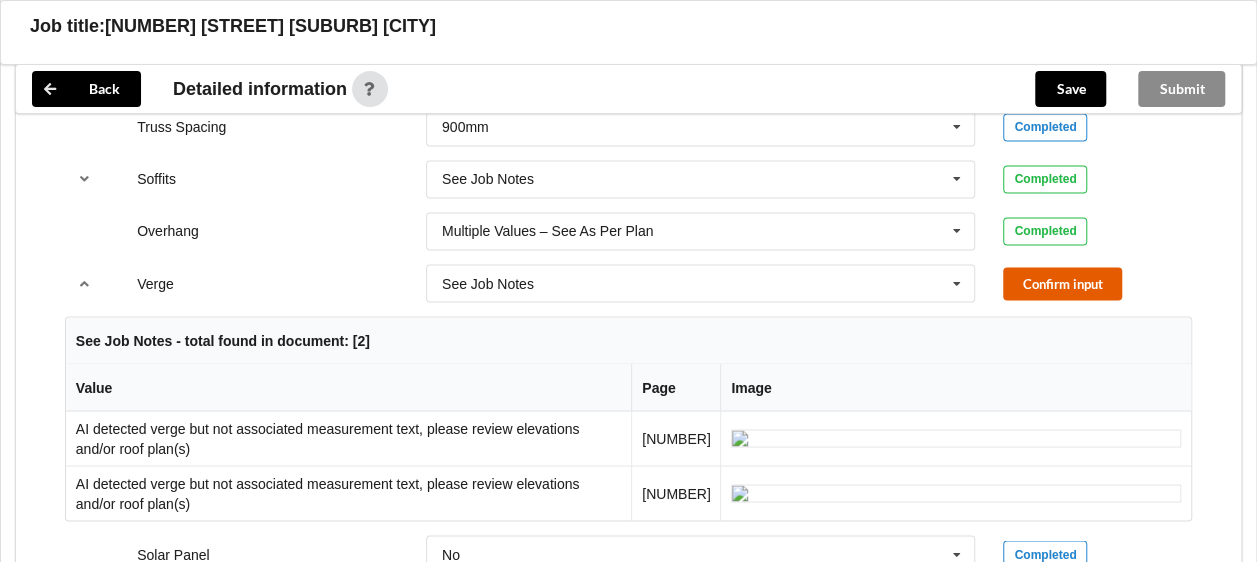 click on "Confirm input" at bounding box center (1062, 283) 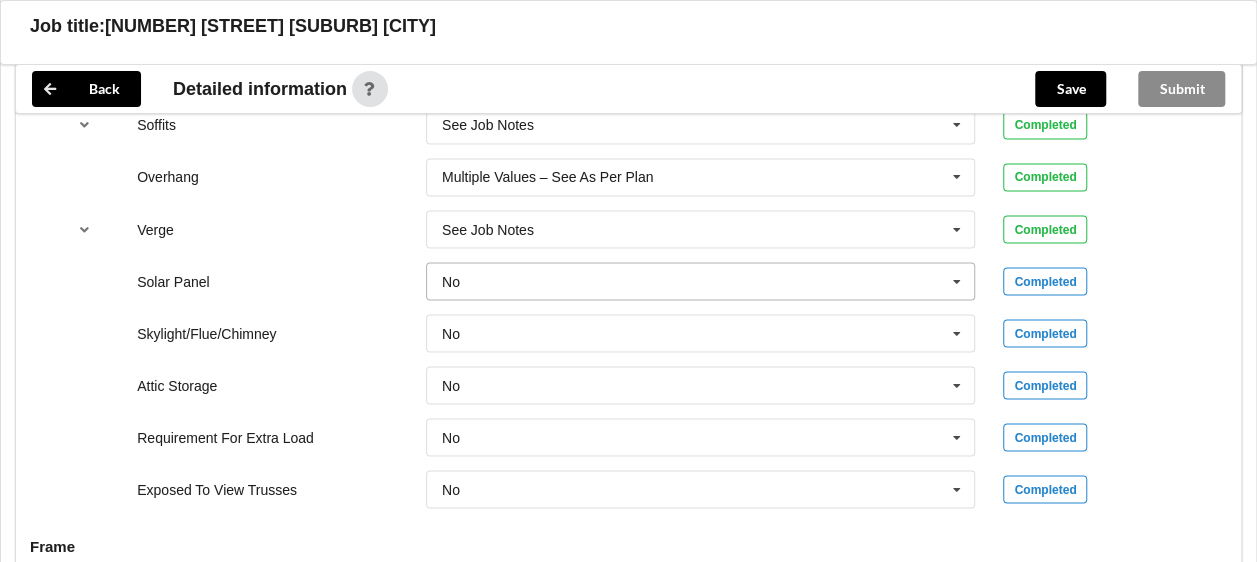 scroll, scrollTop: 1700, scrollLeft: 0, axis: vertical 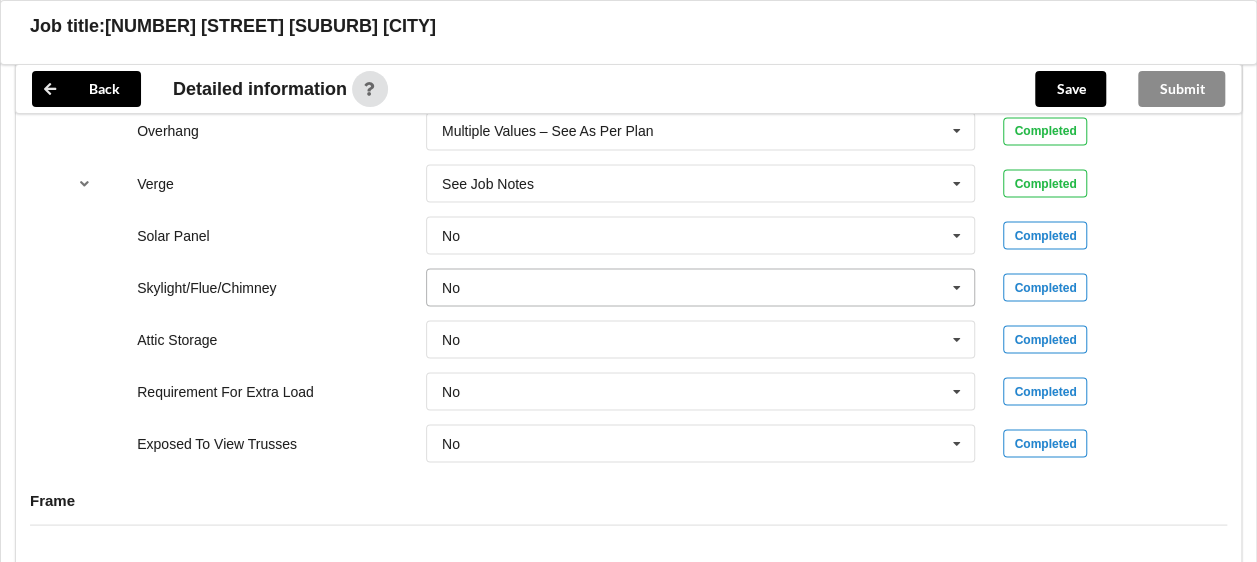 click at bounding box center (957, 287) 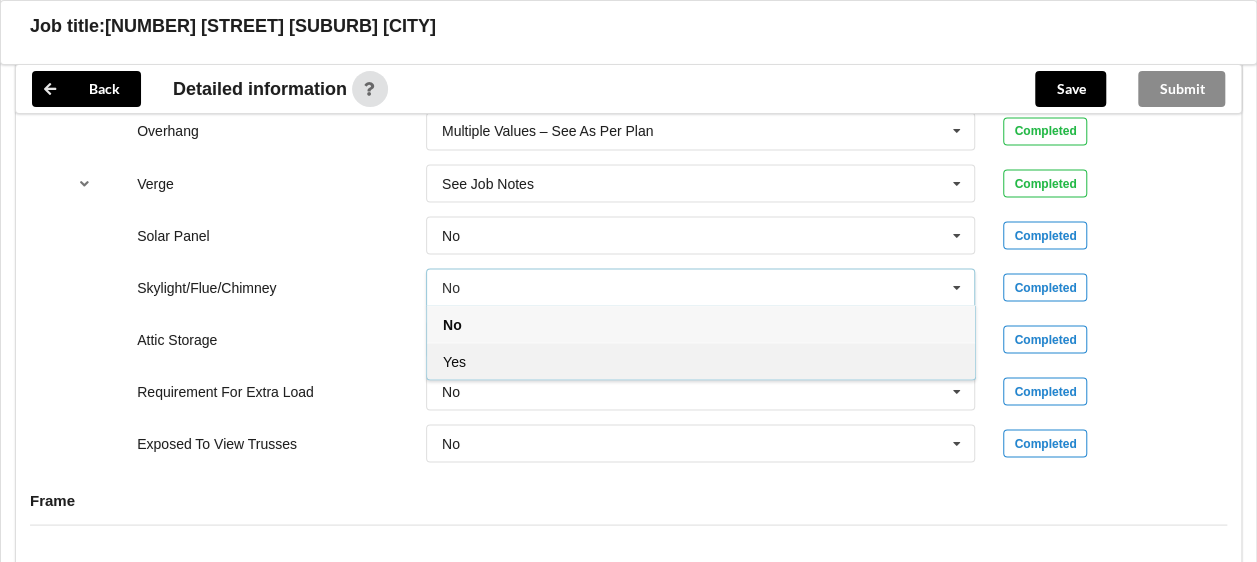 click on "Yes" at bounding box center (701, 360) 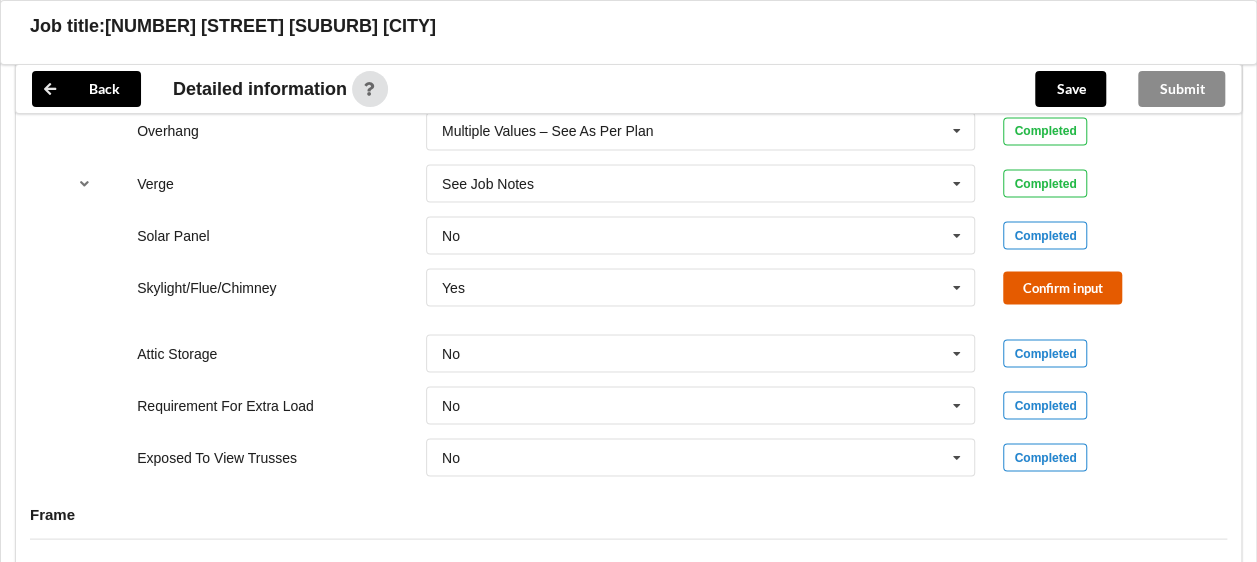 click on "Confirm input" at bounding box center [1062, 287] 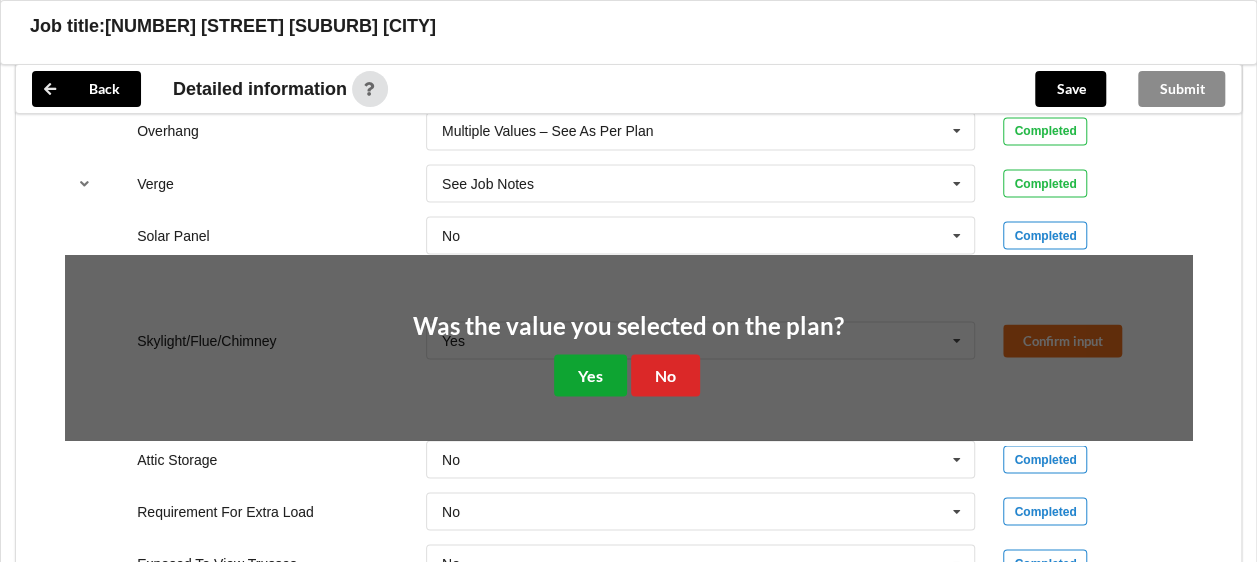 click on "Yes" at bounding box center (590, 374) 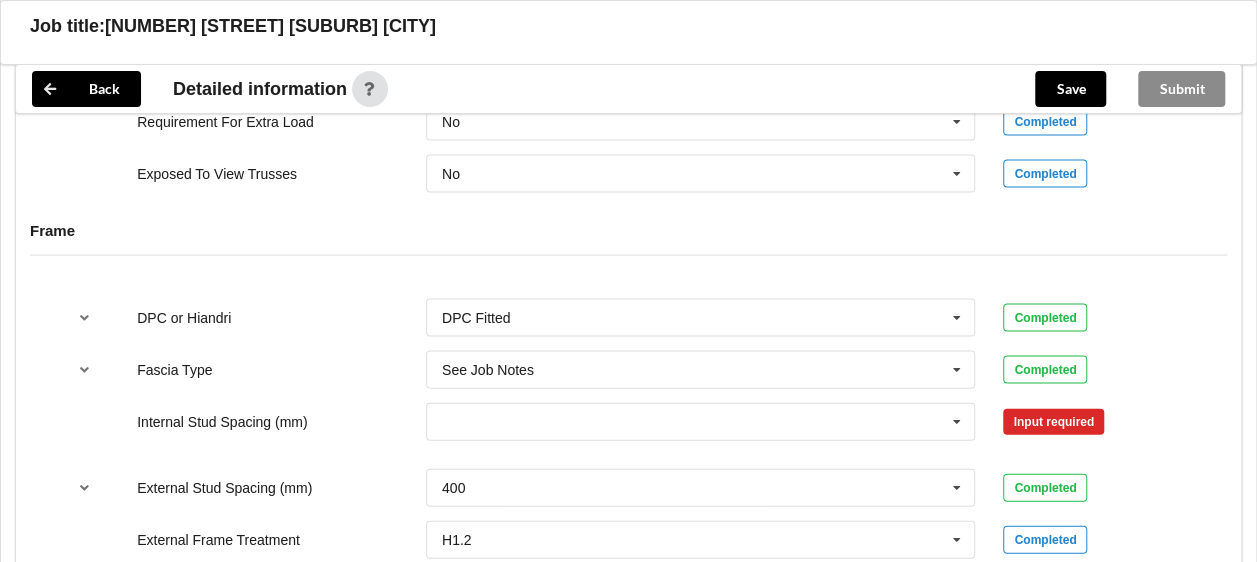 scroll, scrollTop: 2000, scrollLeft: 0, axis: vertical 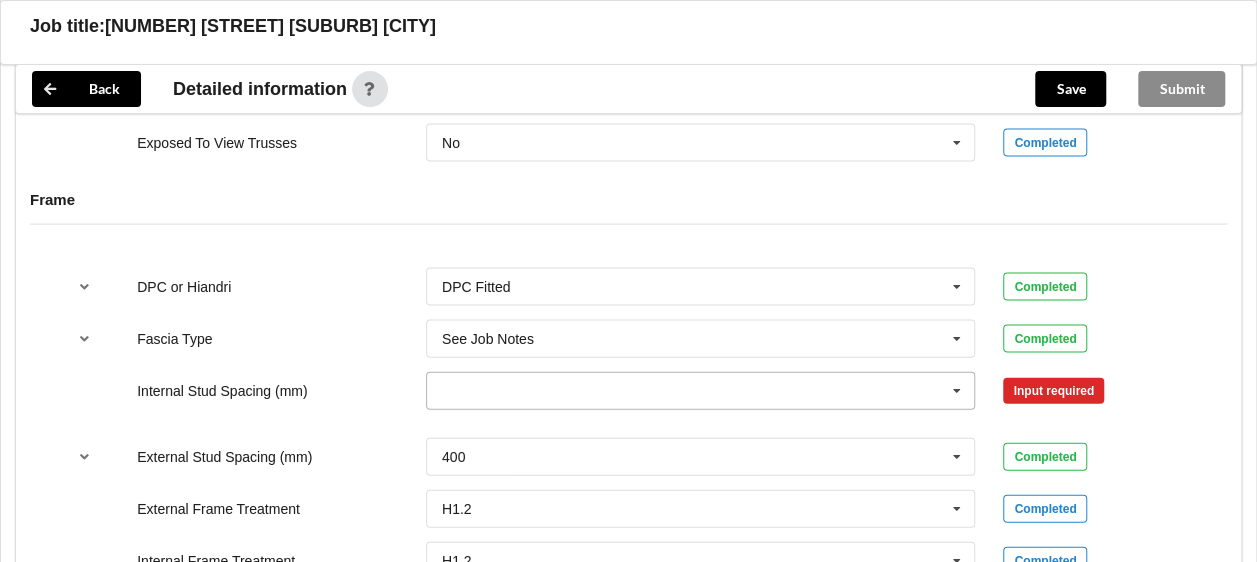 click at bounding box center [957, 391] 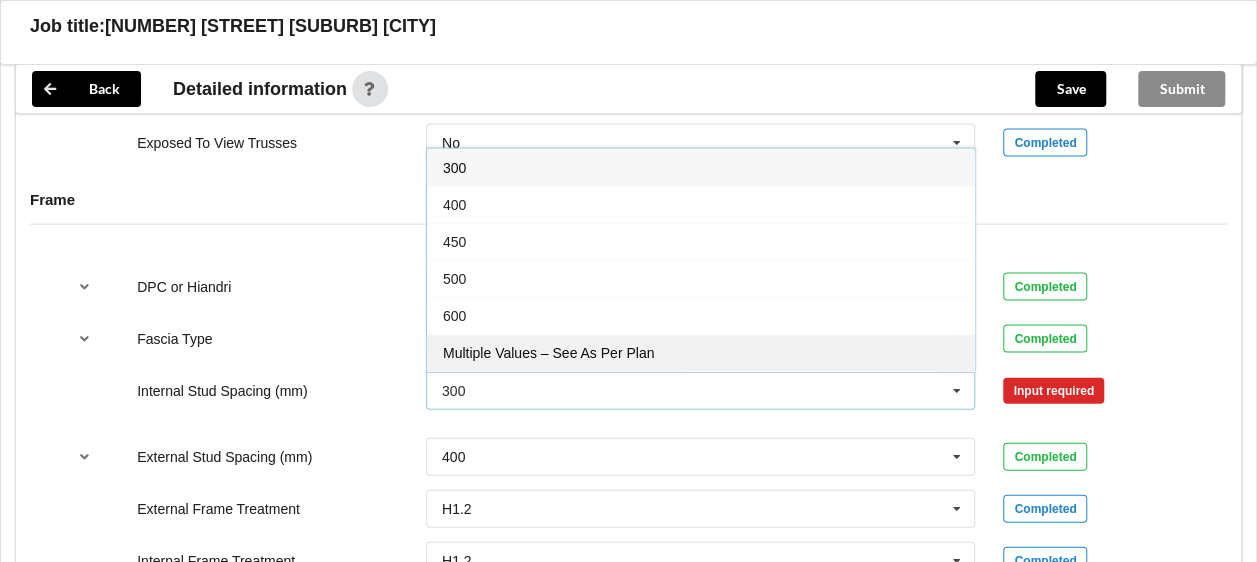 click on "Multiple Values – See As Per Plan" at bounding box center [548, 353] 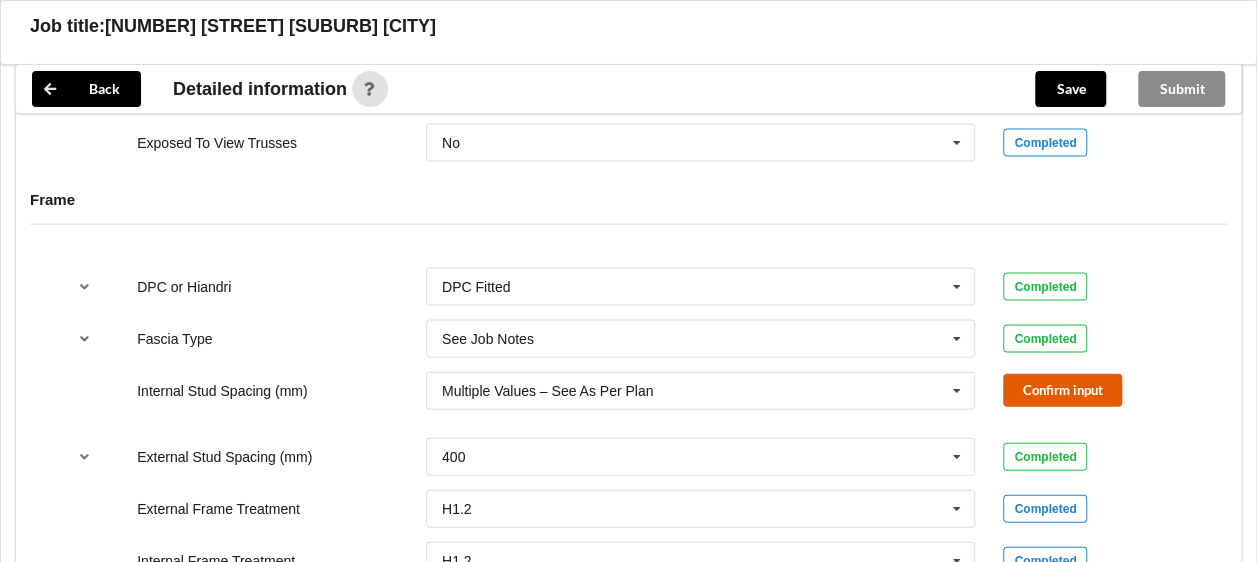 click on "Confirm input" at bounding box center [1062, 390] 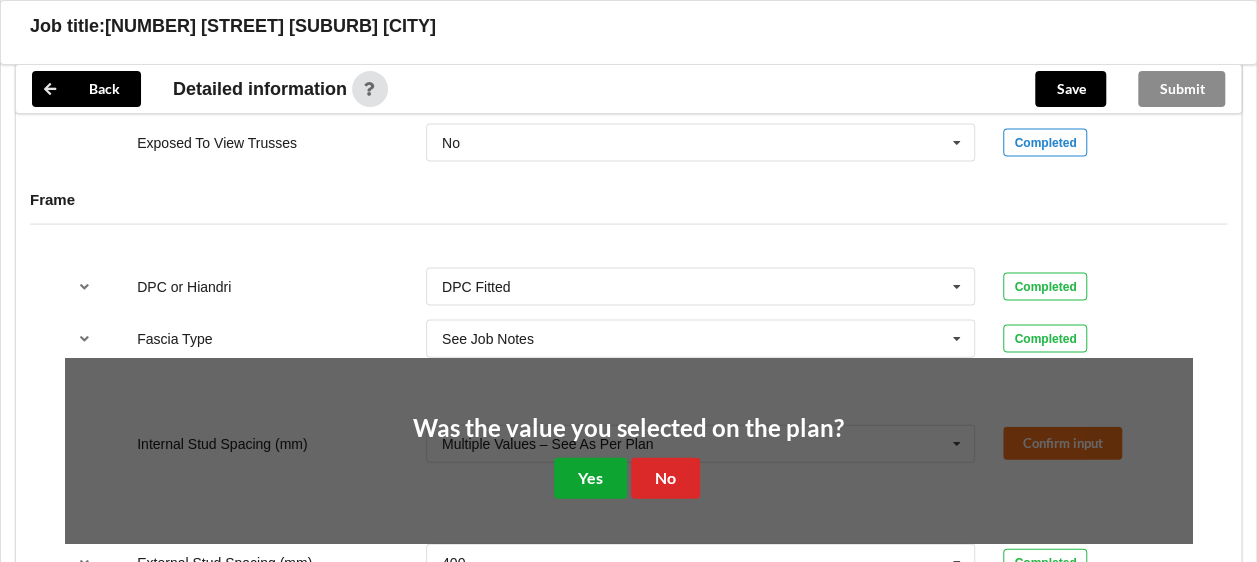 click on "Yes" at bounding box center [590, 478] 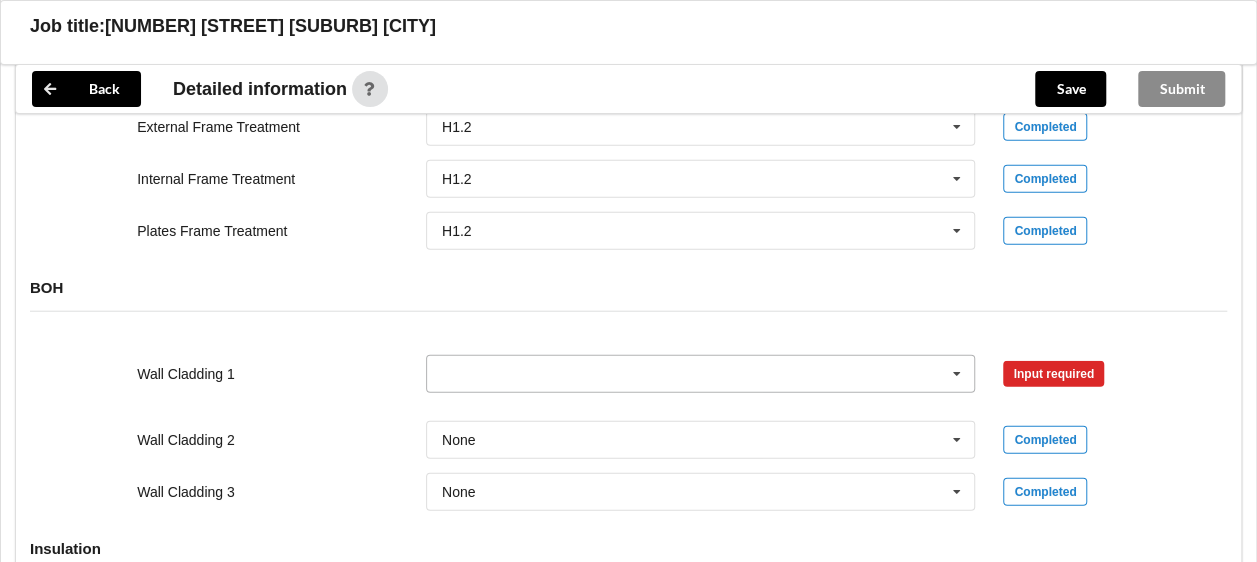 scroll, scrollTop: 2400, scrollLeft: 0, axis: vertical 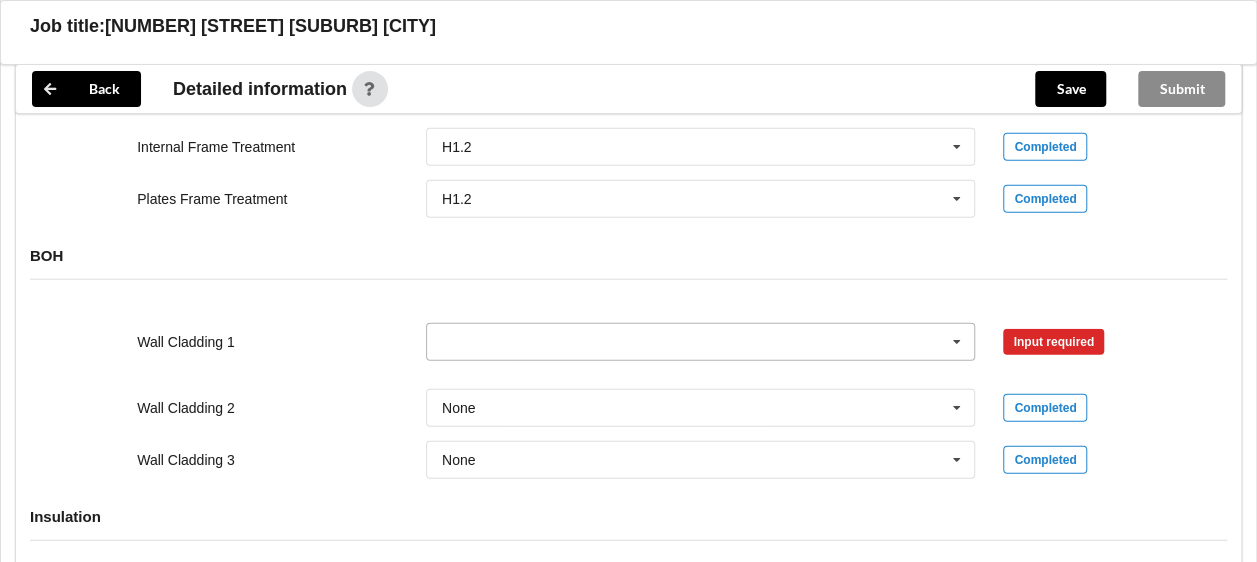click at bounding box center (957, 342) 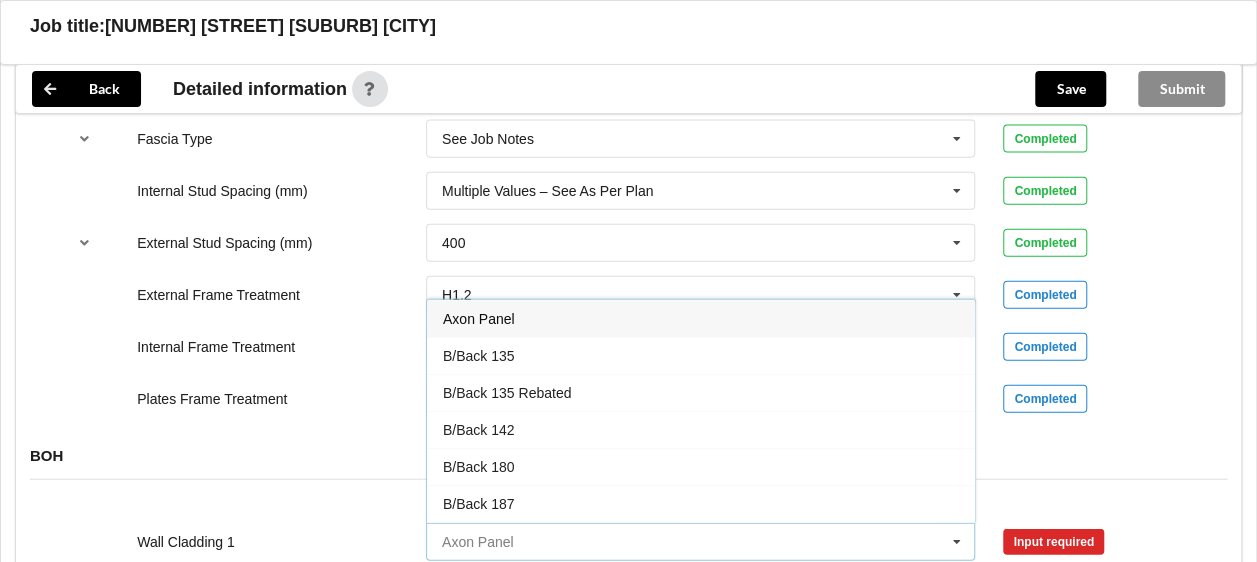 scroll, scrollTop: 2200, scrollLeft: 0, axis: vertical 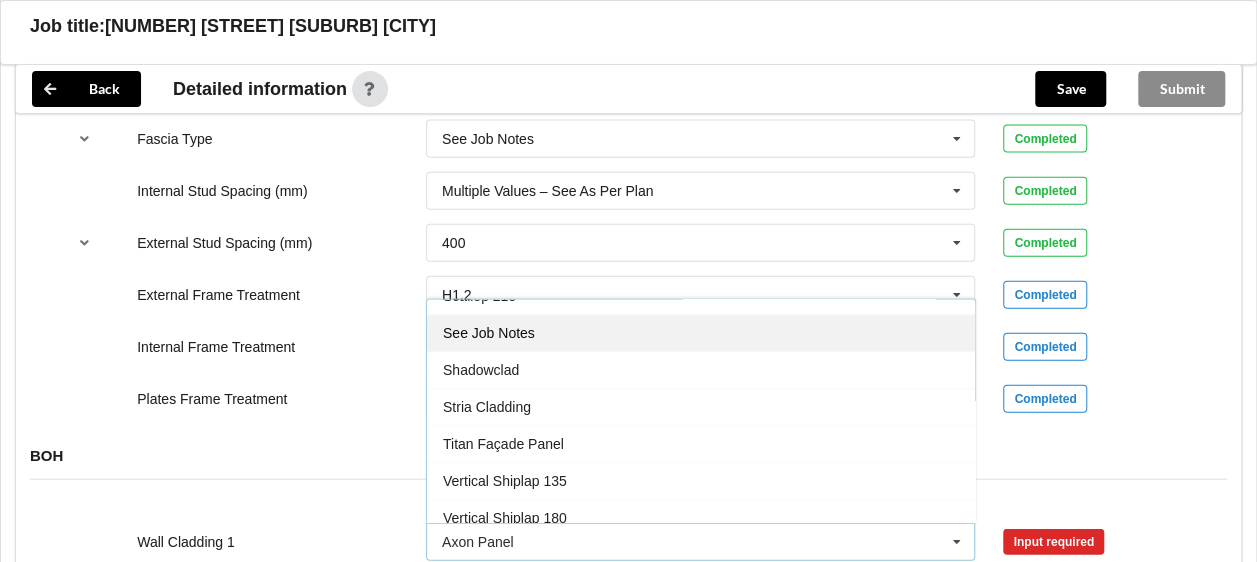 click on "See Job Notes" at bounding box center [489, 334] 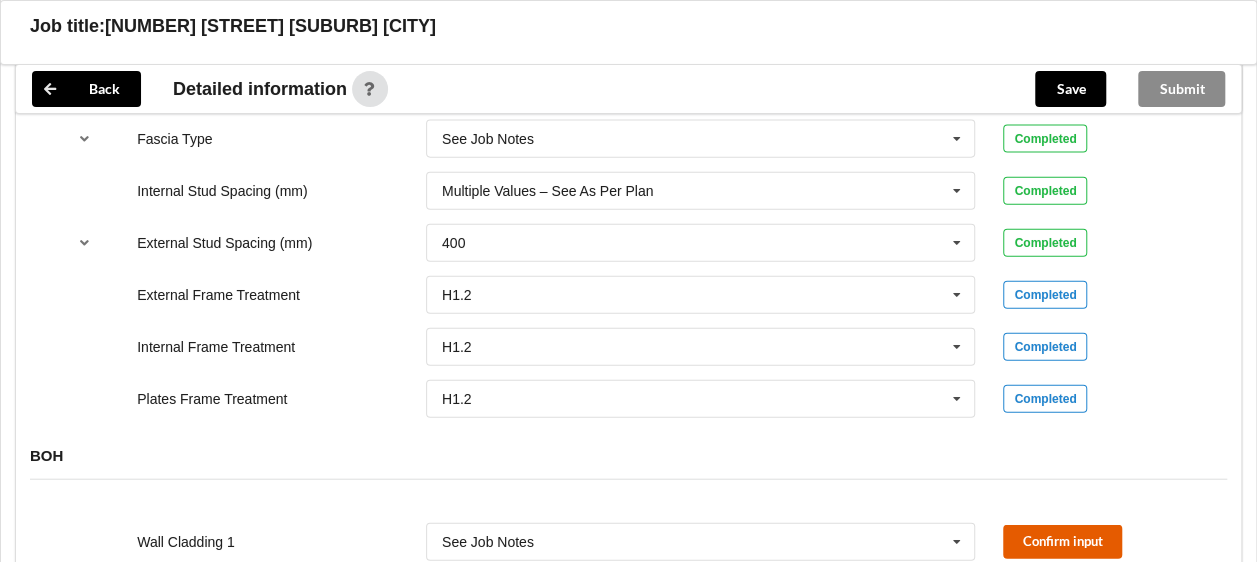 click on "Confirm input" at bounding box center (1062, 541) 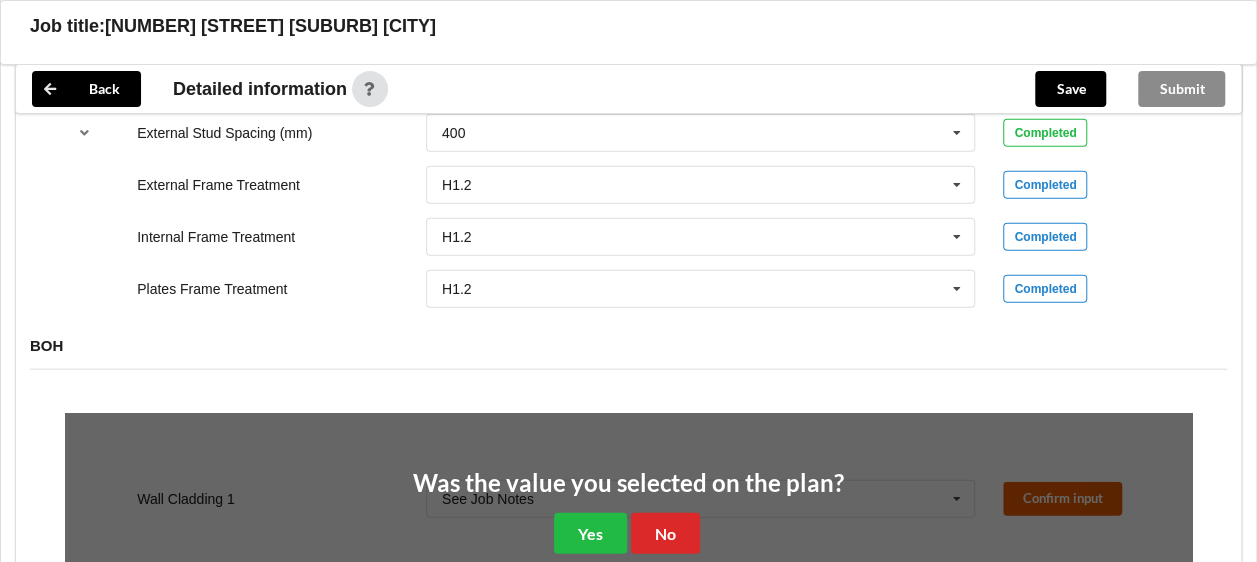 scroll, scrollTop: 2500, scrollLeft: 0, axis: vertical 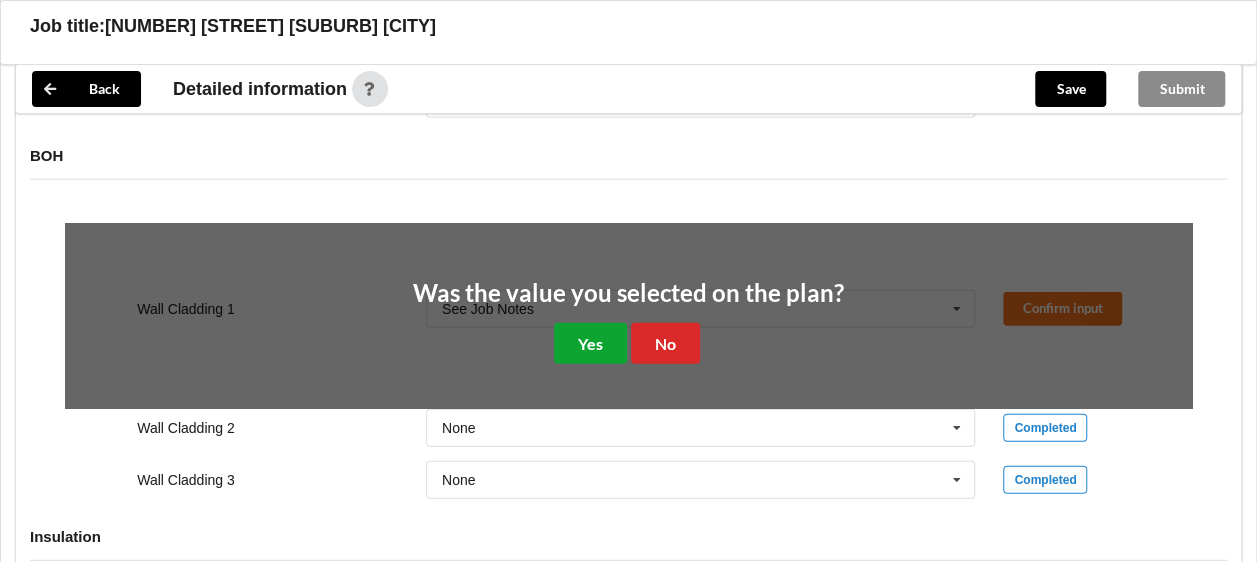click on "Yes" at bounding box center (590, 343) 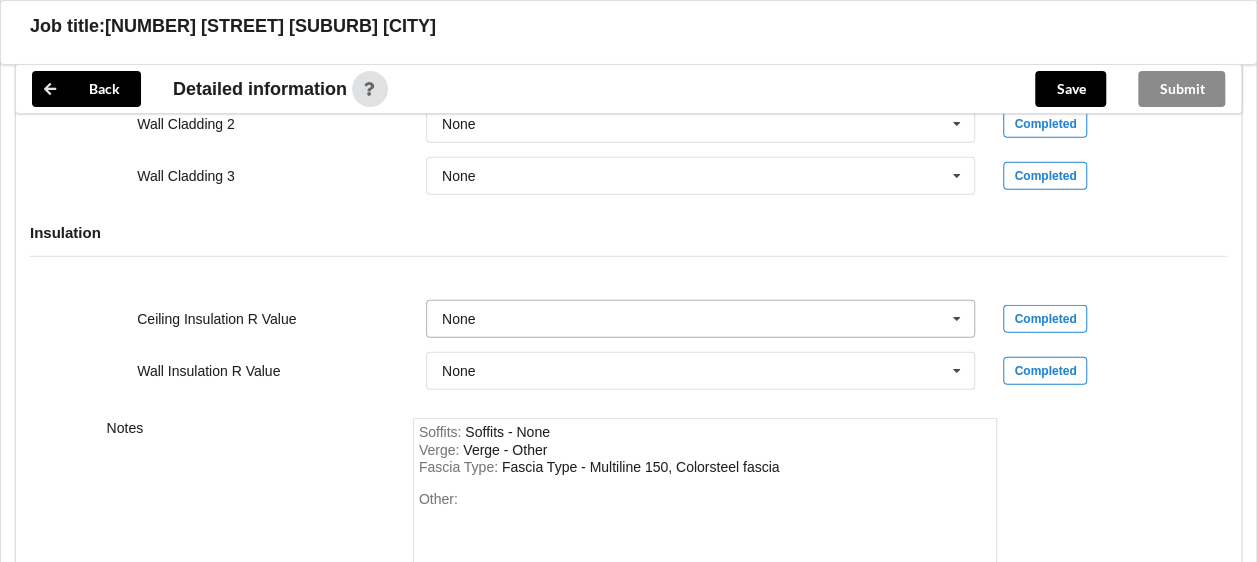 scroll, scrollTop: 2700, scrollLeft: 0, axis: vertical 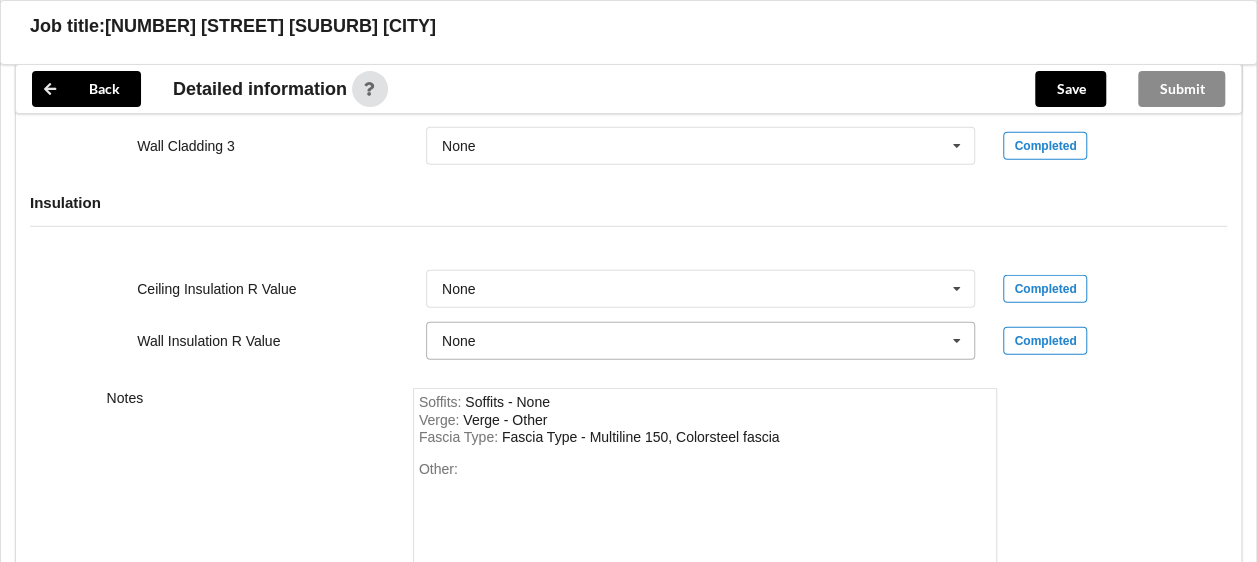 click at bounding box center [957, 341] 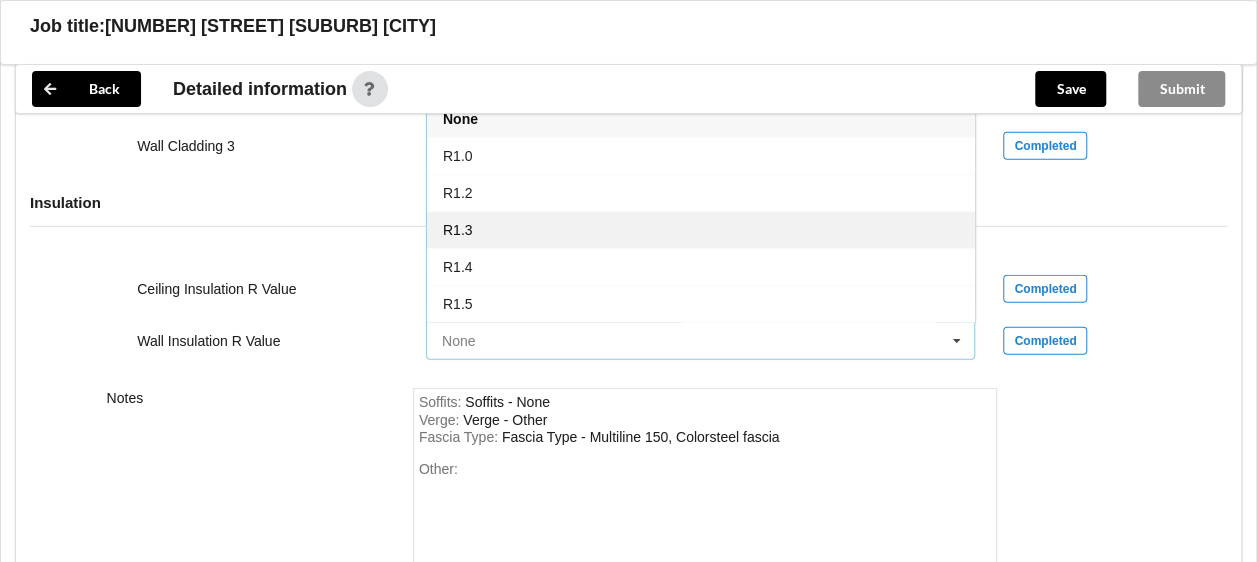 scroll, scrollTop: 2600, scrollLeft: 0, axis: vertical 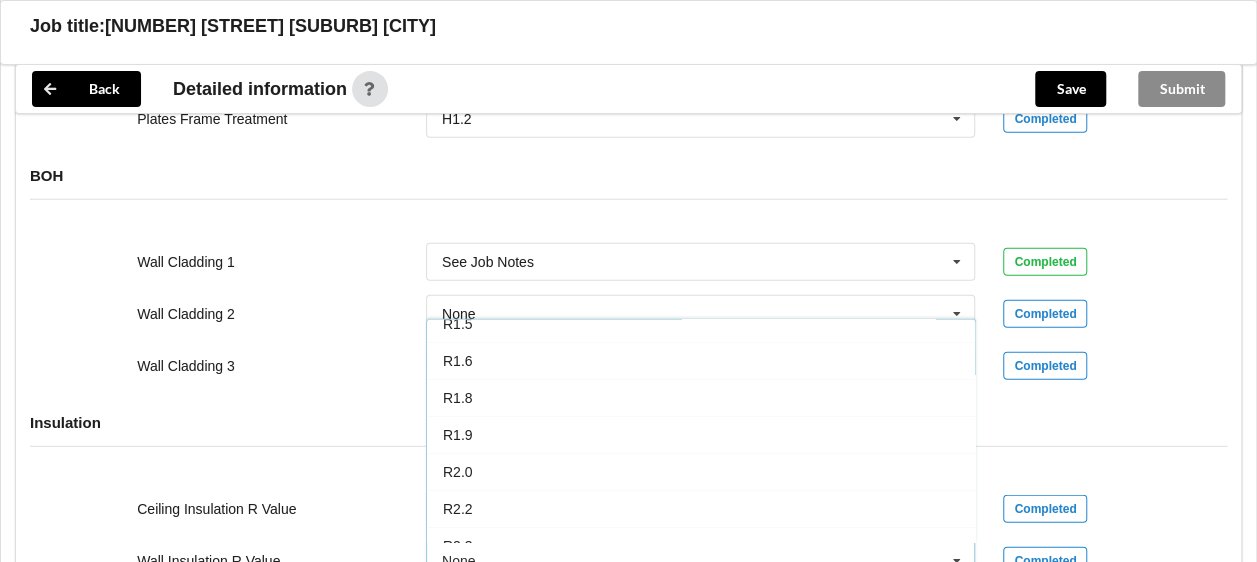 click on "Wall Cladding 1 See Job Notes Axon Panel B/Back 135 B/Back 135 Rebated B/Back 142 B/Back 180 B/Back 187 Brick 70 Series Brick 90 Series Cedar B/Back 140 Cedar B/Back 190 Cedar Rusticated 135 Cedar Rusticated 190 Cedar Shiplap 135 Cedar Shiplap 180 Cedar Splaycut 135 Cedar Splaycut 180 Hardiplank Frontier 245 Hardiplank Frontier 310 Hardiplank Rustacated 205 Hardiplank Smooth 180 Hardiplank Smooth 240 Hardiplank Smooth 305 Linea 135 Linea 150 Linea 180 Palliside B/Back Palliside Rusticated Plaster System - M2 Only Rustic B/Black 135 Scallop 135 Scallop 180 Scallop 215 See Job Notes Shadowclad Stria Cladding Titan Façade Panel Vertical Shiplap 135 Vertical Shiplap 180 Completed" at bounding box center [628, 262] 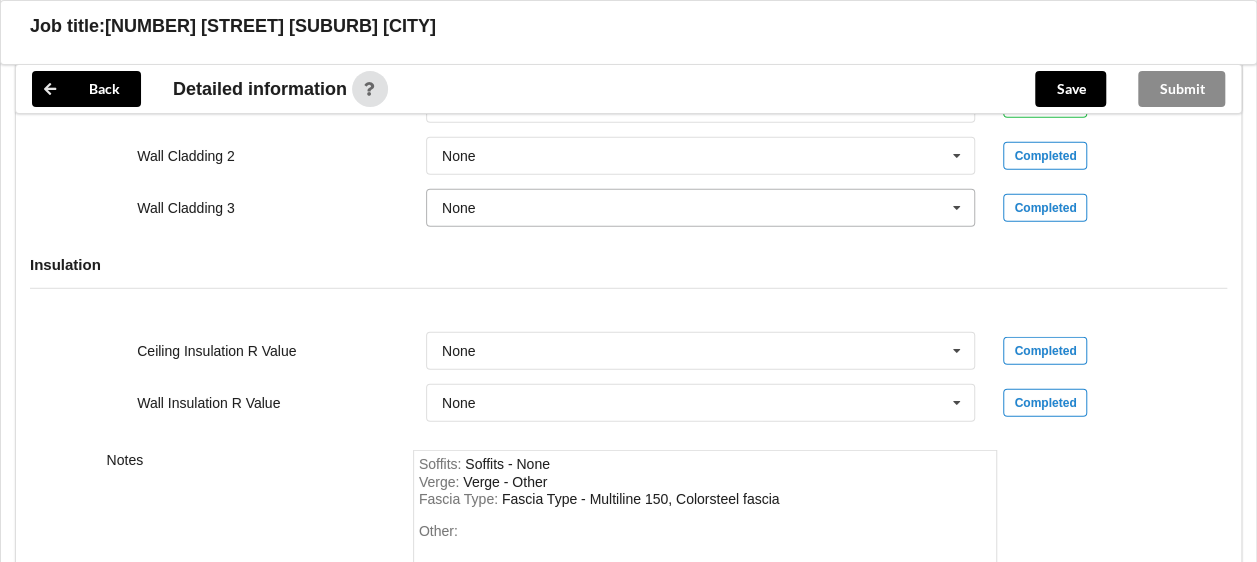 scroll, scrollTop: 2680, scrollLeft: 0, axis: vertical 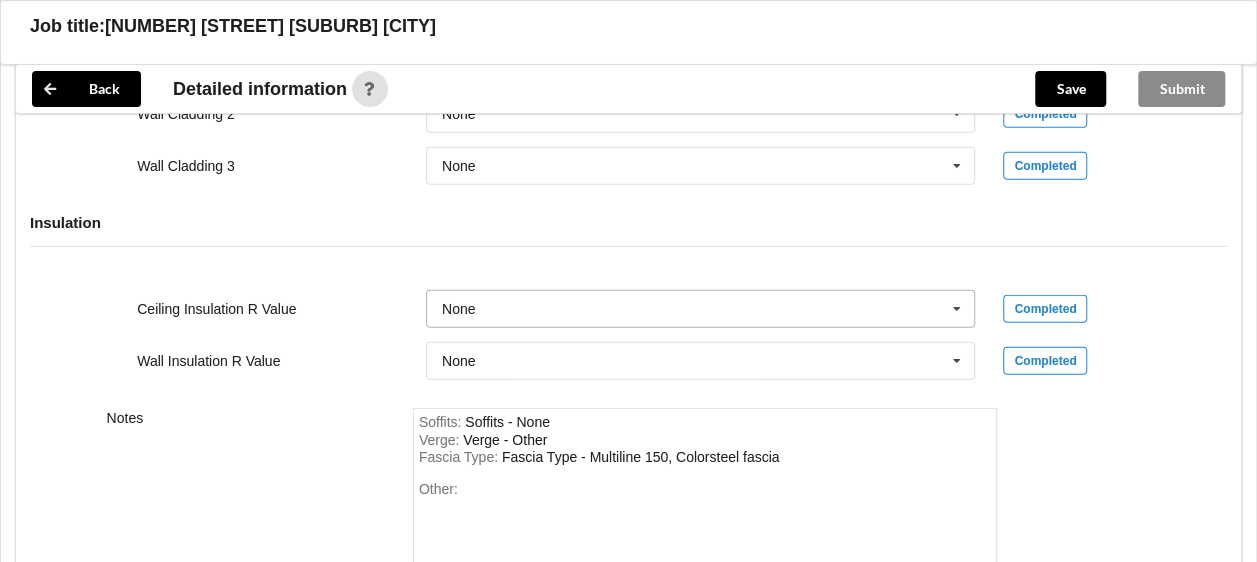 click at bounding box center (957, 309) 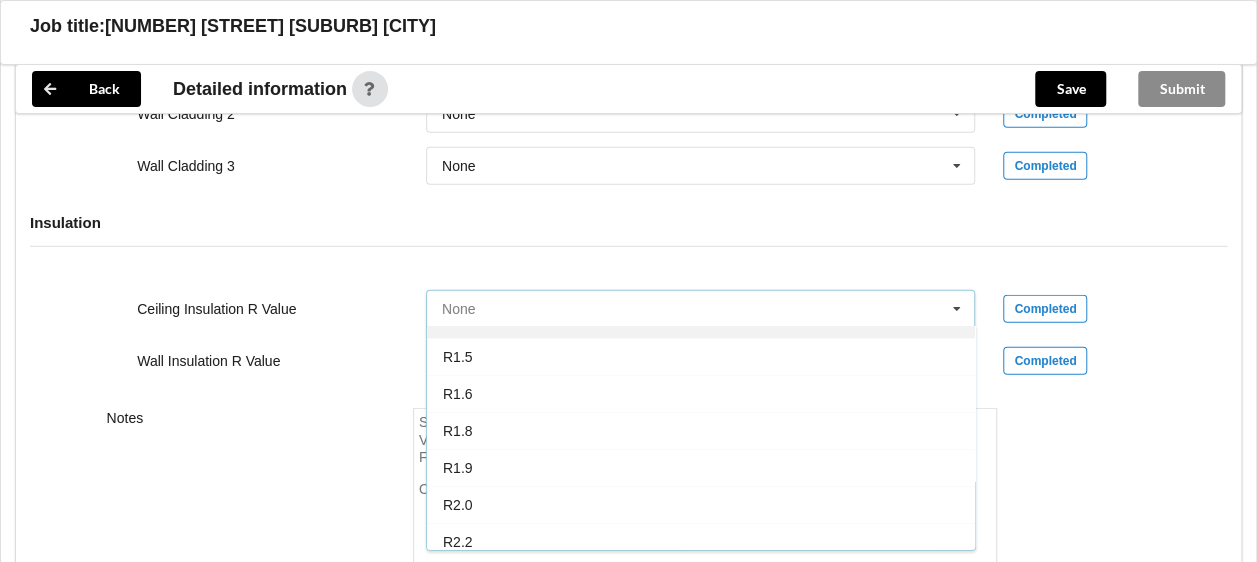 scroll, scrollTop: 200, scrollLeft: 0, axis: vertical 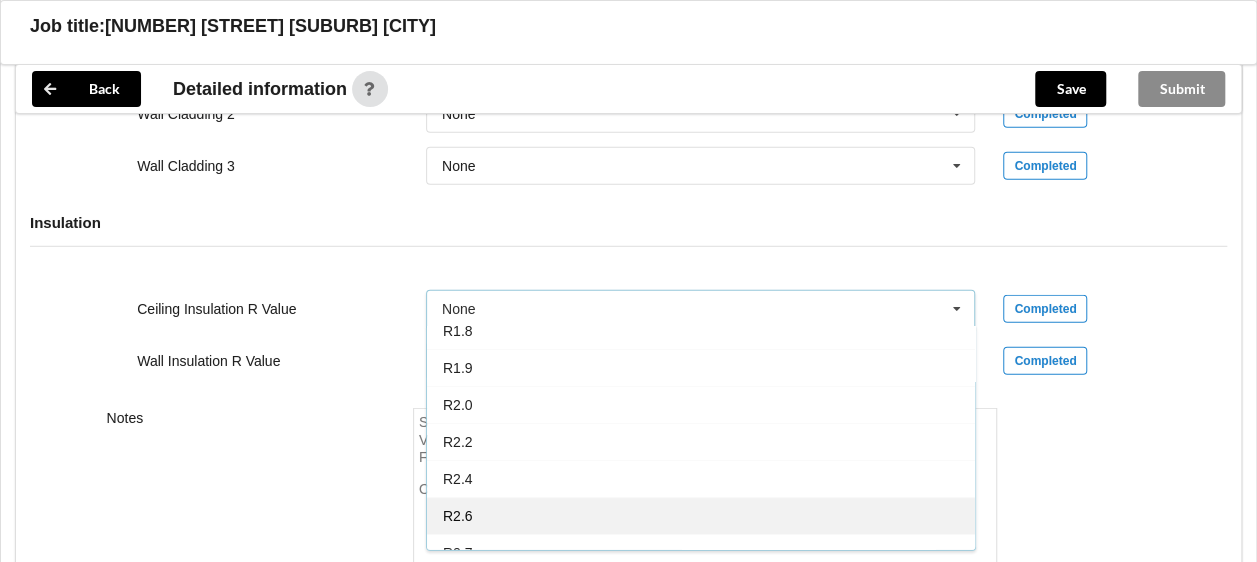 click on "R2.6" at bounding box center [458, 516] 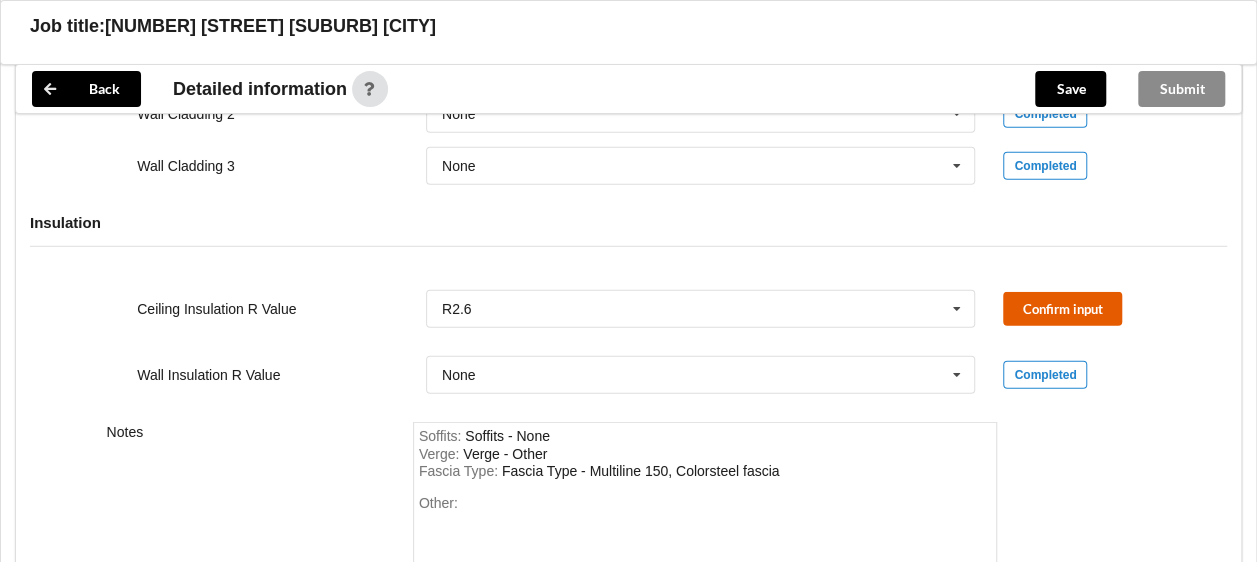 click on "Confirm input" at bounding box center (1062, 308) 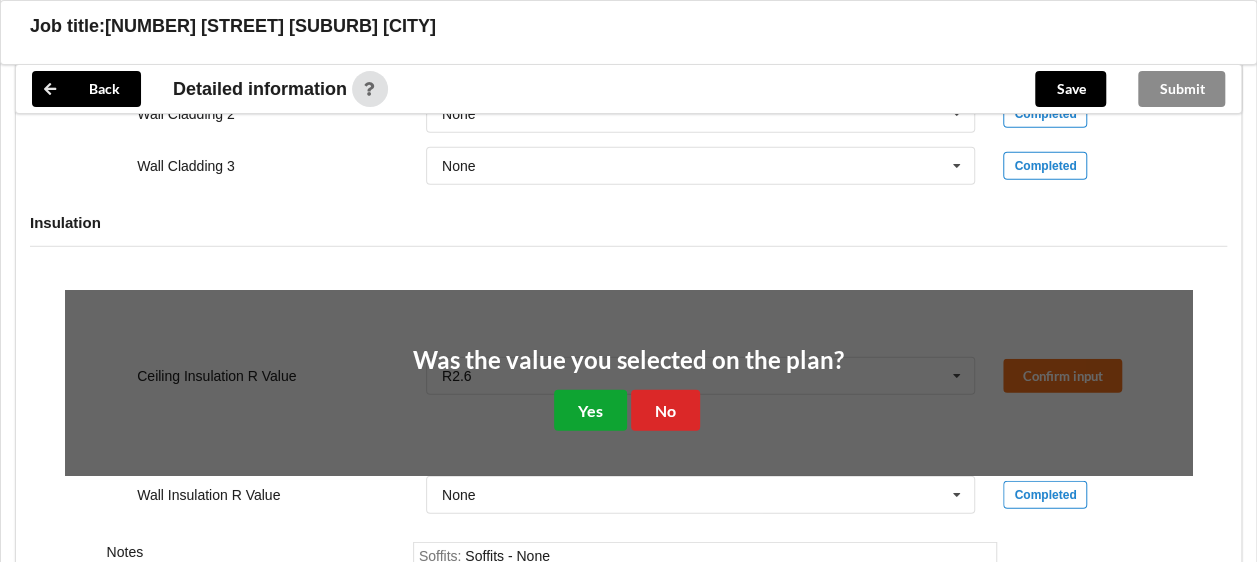 click on "Yes" at bounding box center (590, 410) 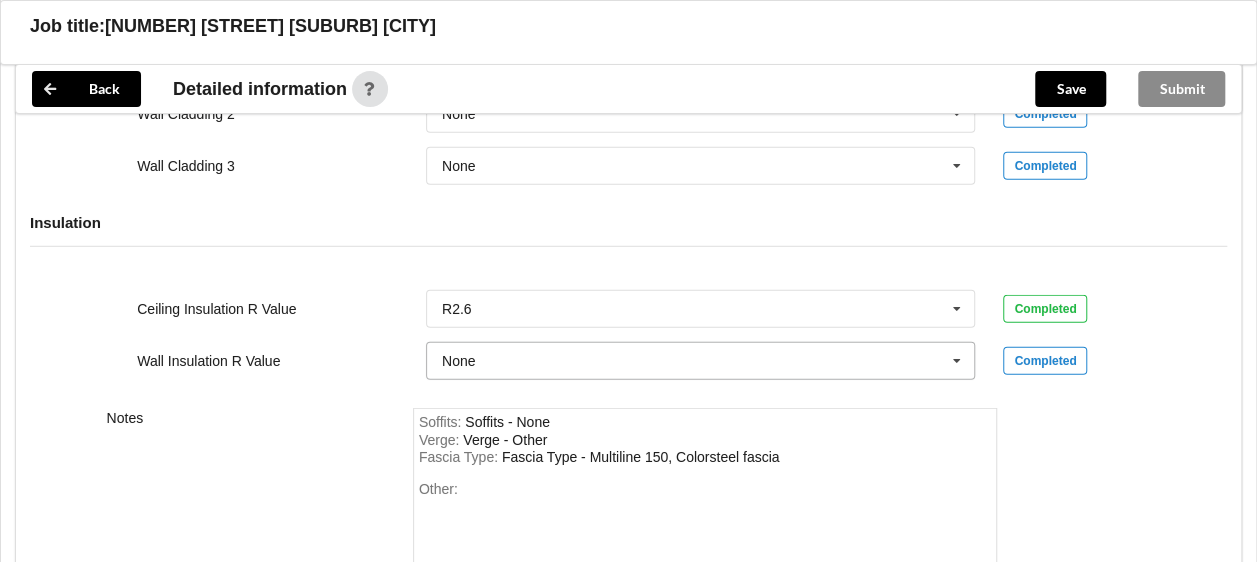 click at bounding box center (957, 361) 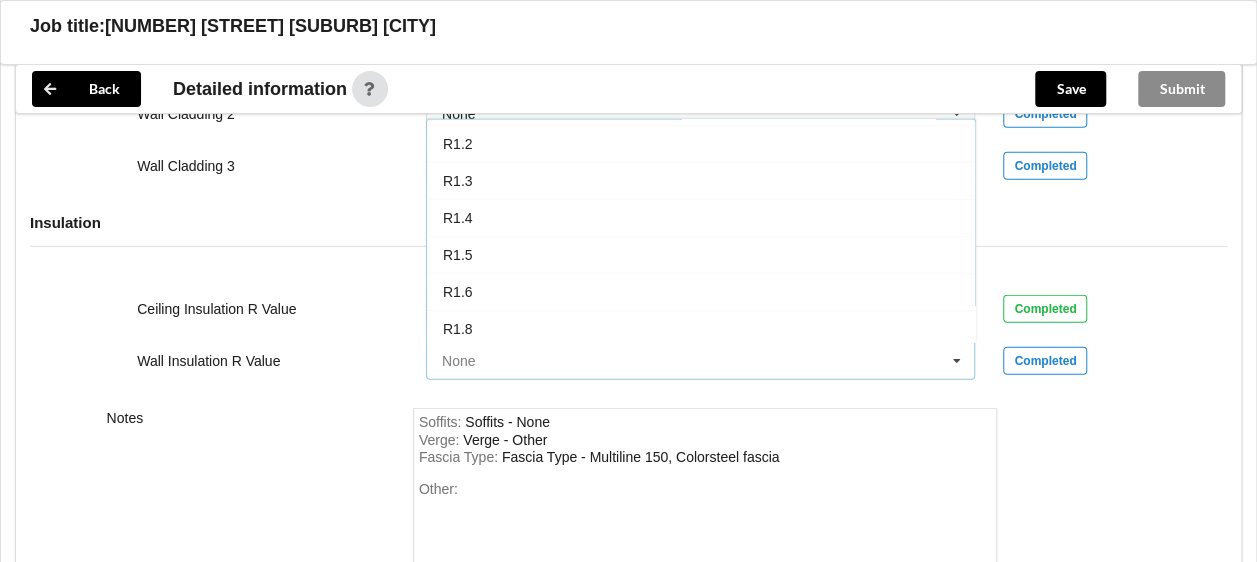 scroll, scrollTop: 200, scrollLeft: 0, axis: vertical 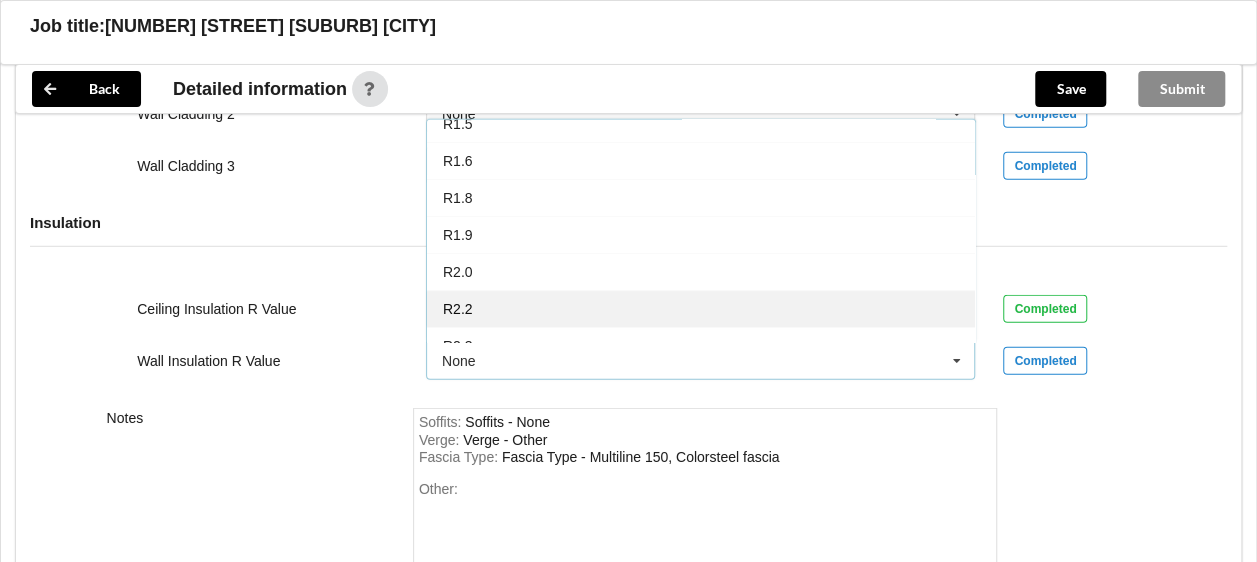 click on "R2.2" at bounding box center (701, 308) 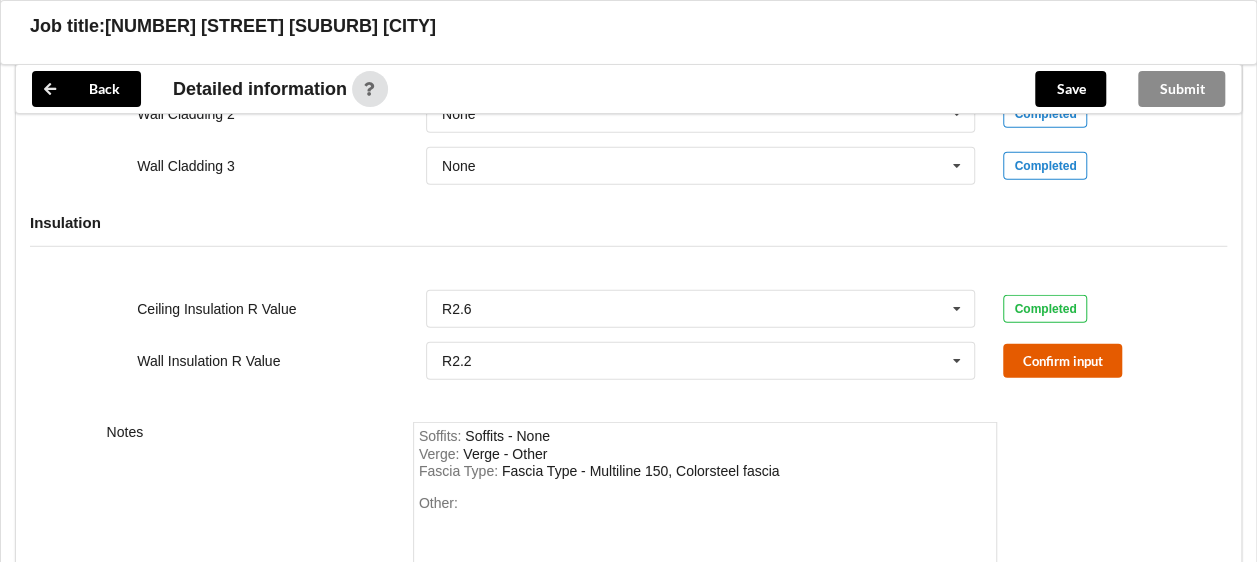 click on "Confirm input" at bounding box center [1062, 360] 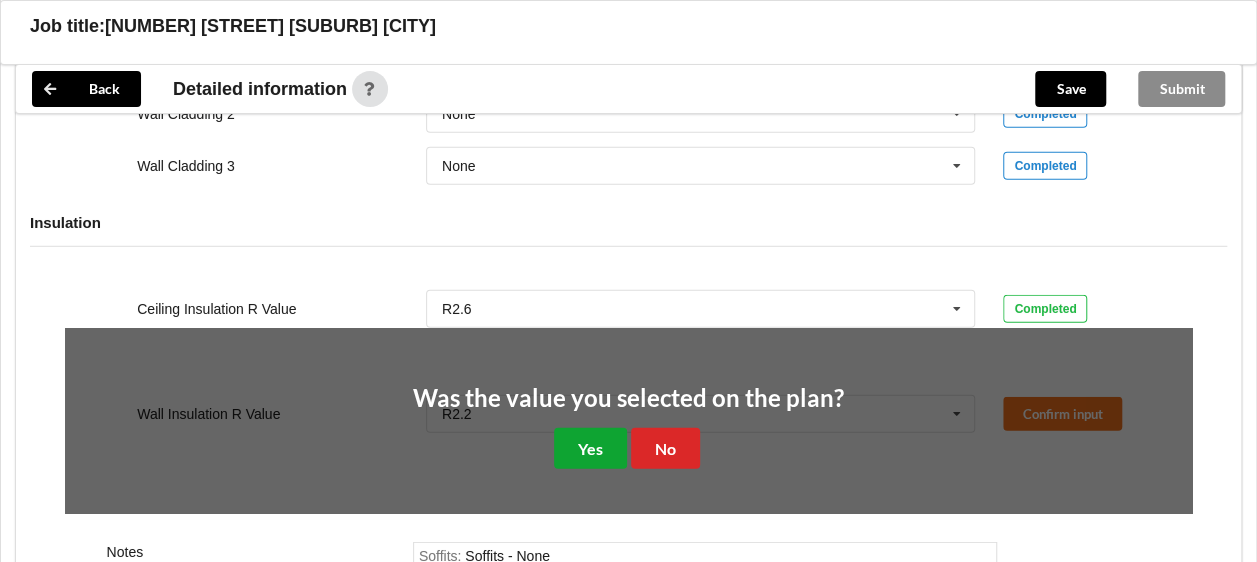 click on "Yes" at bounding box center (590, 448) 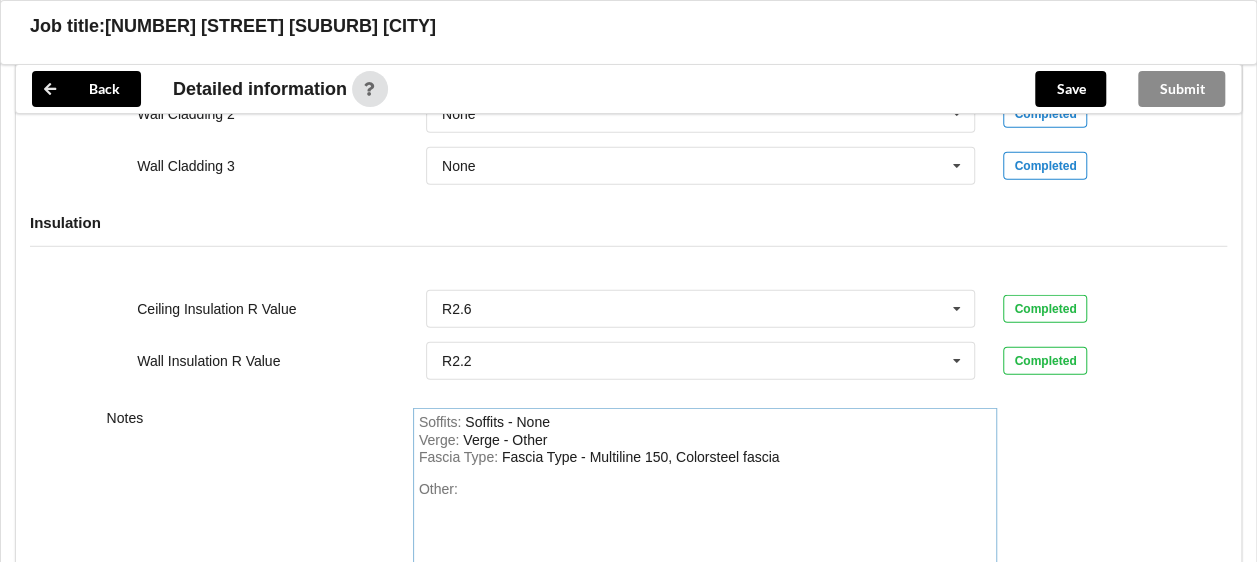 click on "Soffits : Soffits - None Verge : Verge - Other Fascia Type : Fascia Type - Multiline 150, Colorsteel fascia Other:" at bounding box center (705, 517) 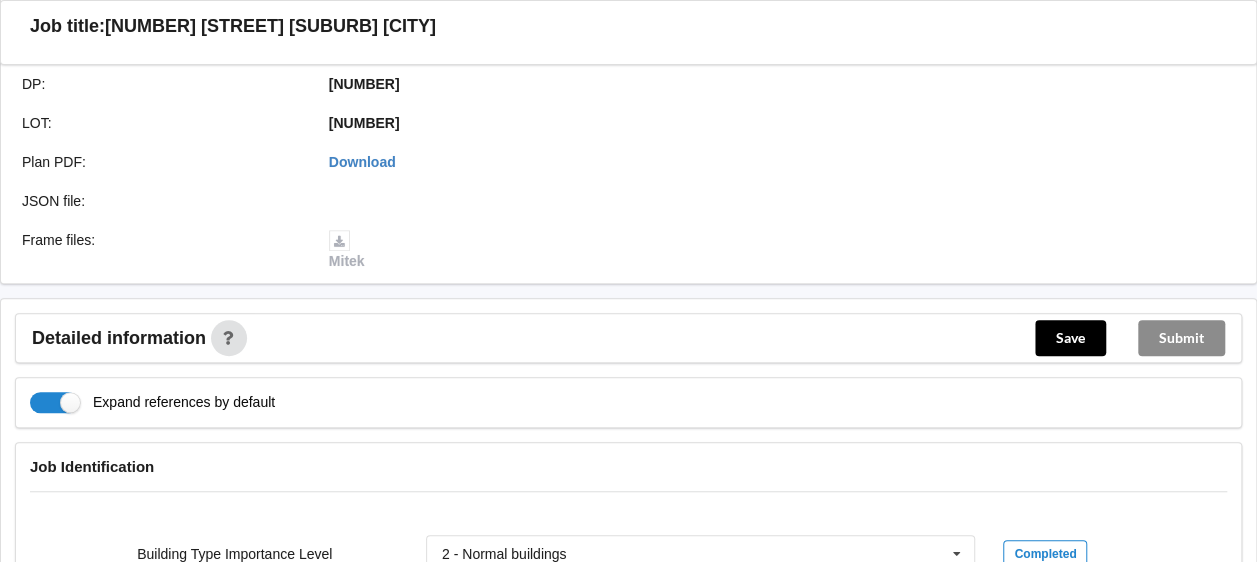 scroll, scrollTop: 480, scrollLeft: 0, axis: vertical 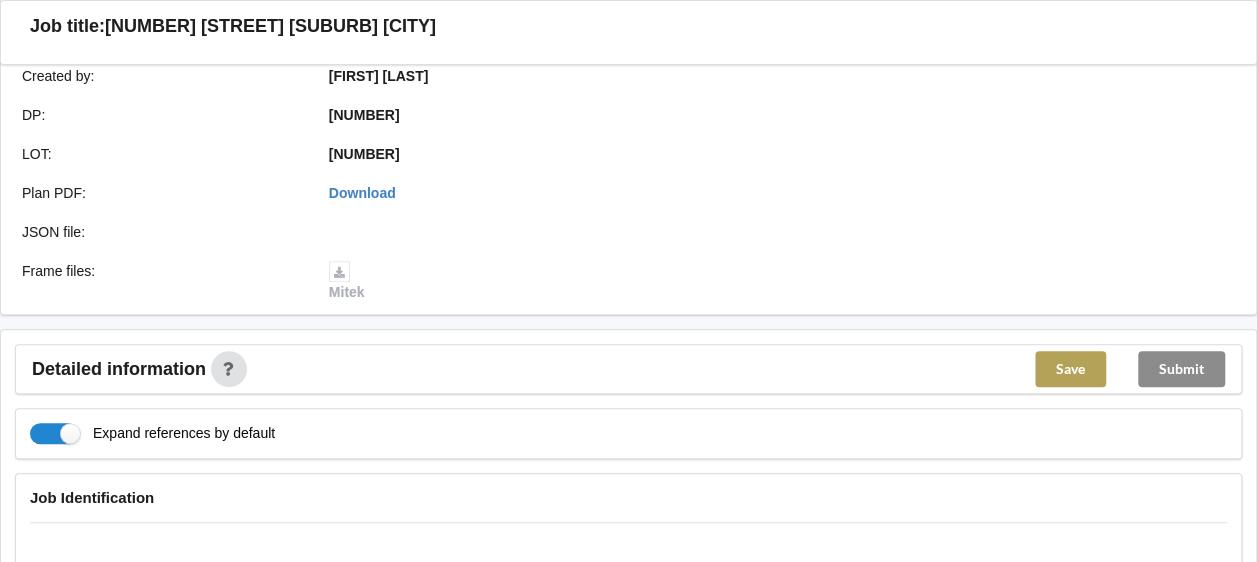 click on "Save" at bounding box center [1070, 369] 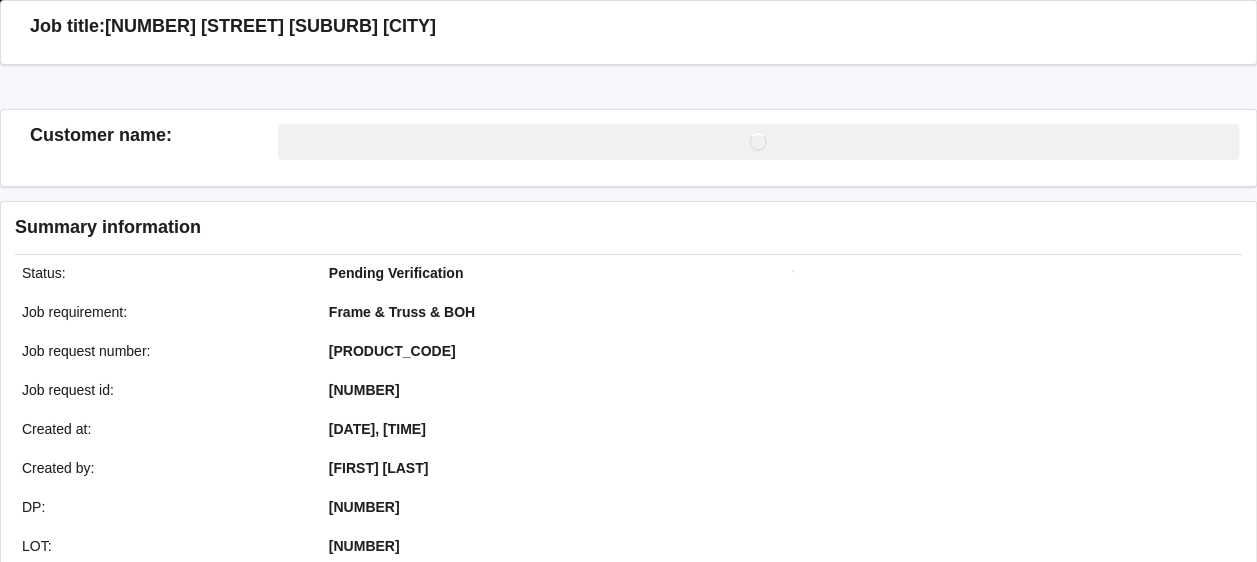 scroll, scrollTop: 480, scrollLeft: 0, axis: vertical 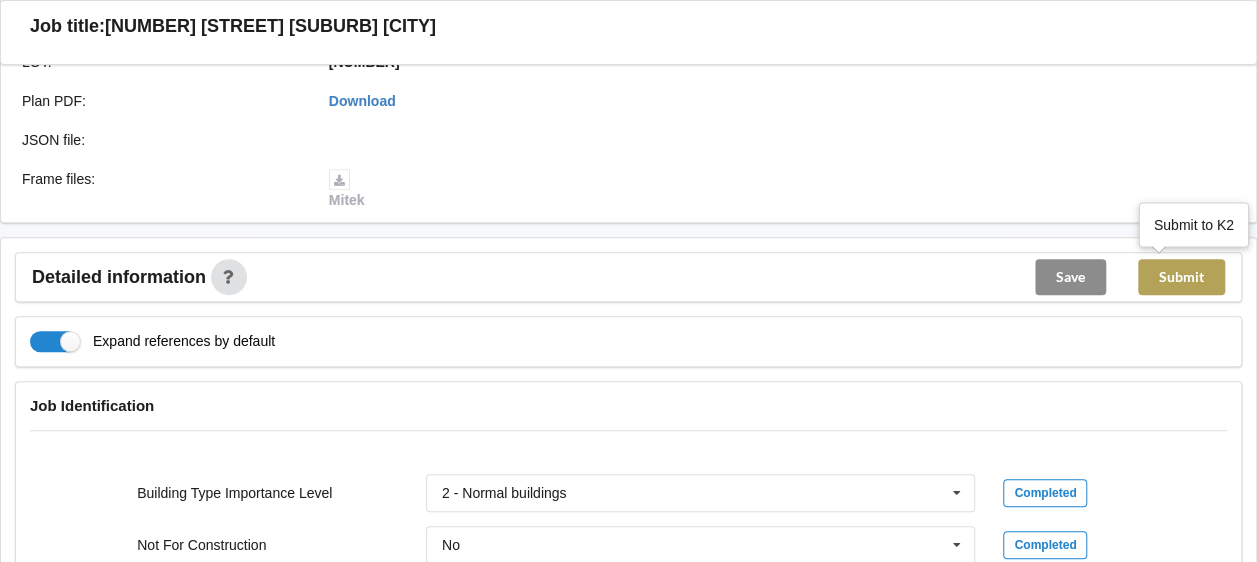 click on "Submit" at bounding box center (1181, 277) 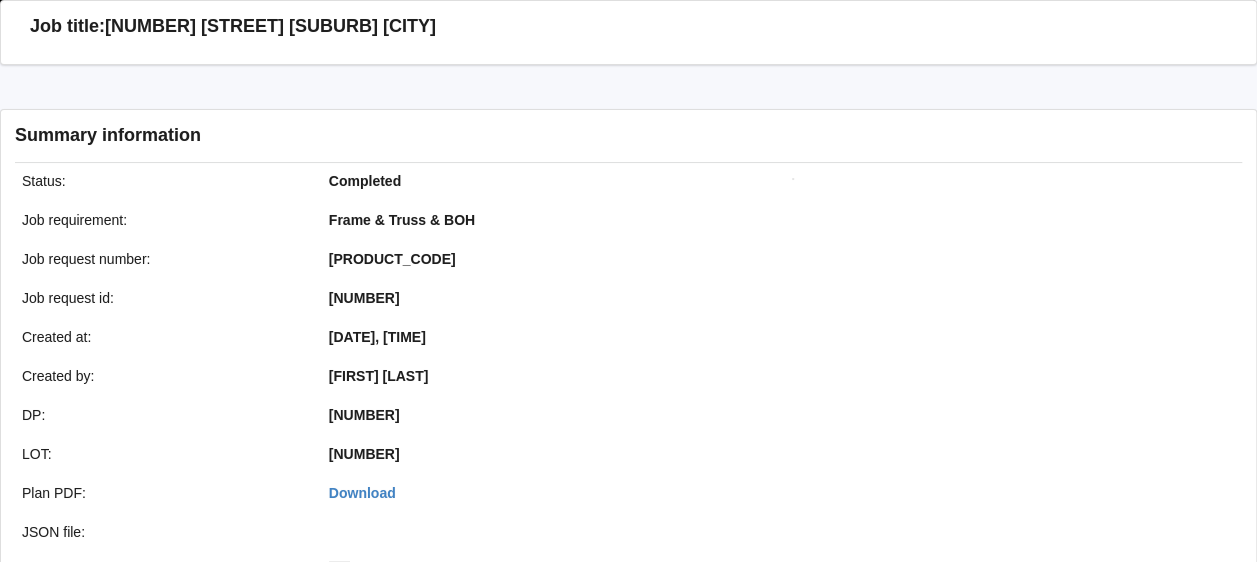scroll, scrollTop: 480, scrollLeft: 0, axis: vertical 